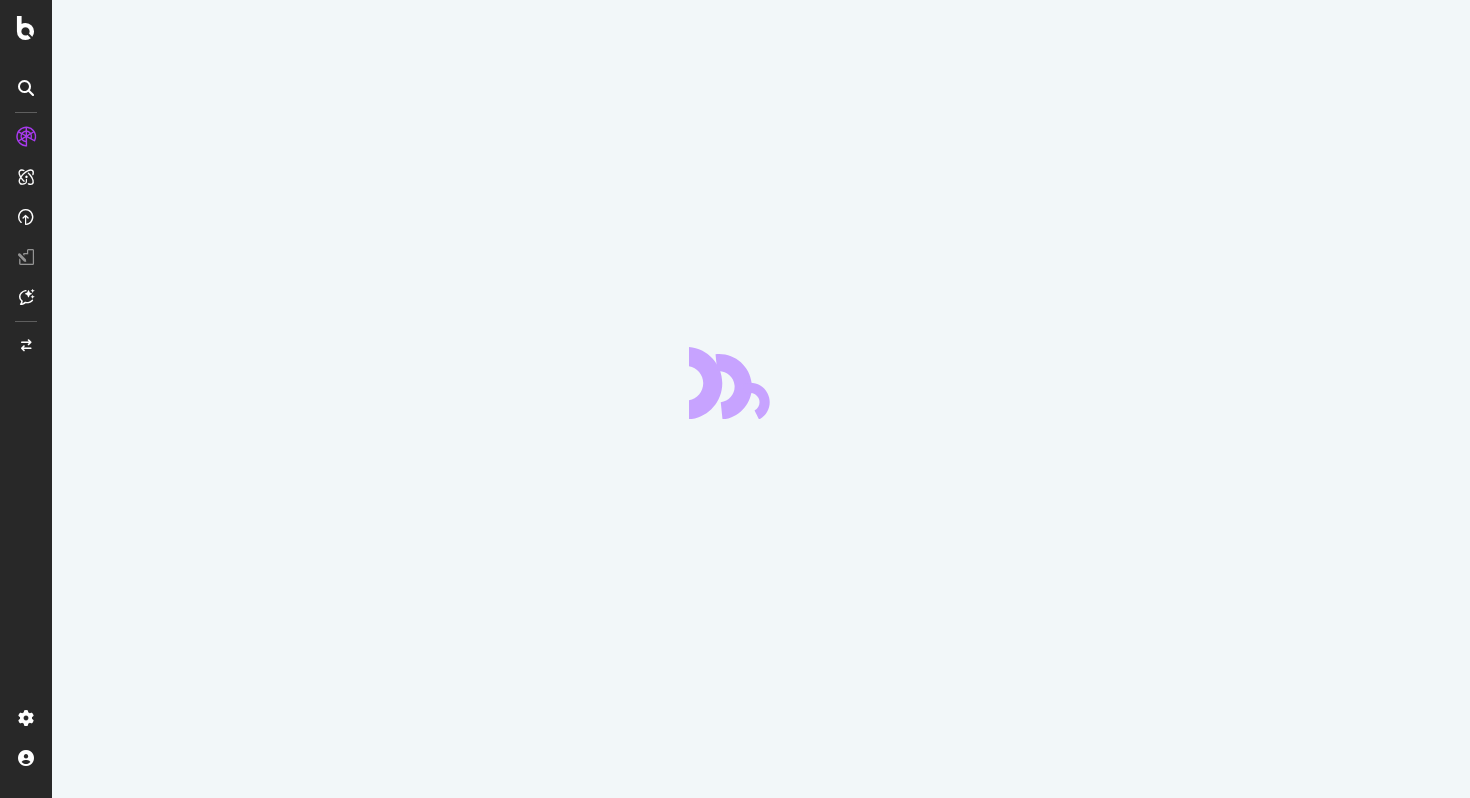 scroll, scrollTop: 0, scrollLeft: 0, axis: both 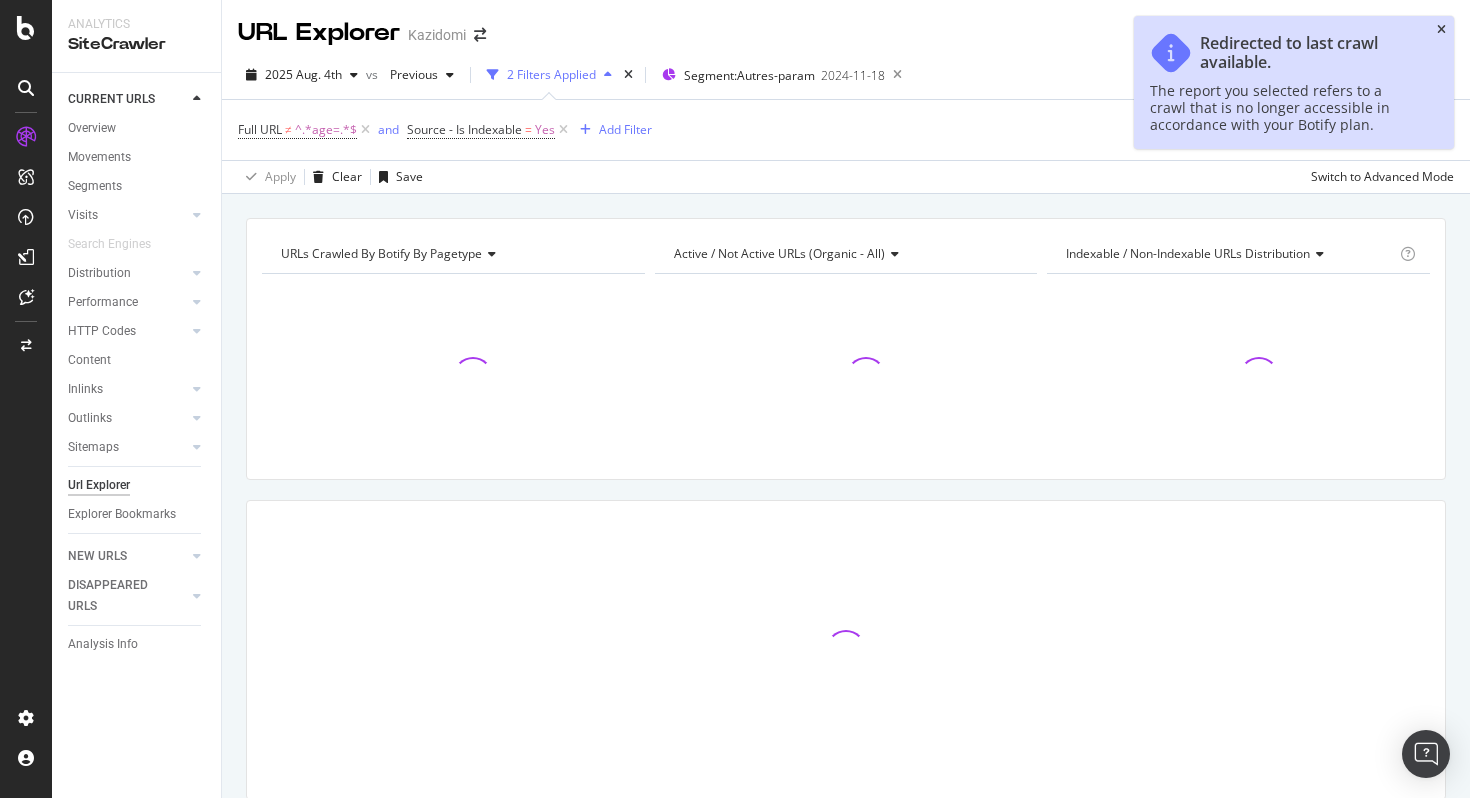 click at bounding box center (1441, 30) 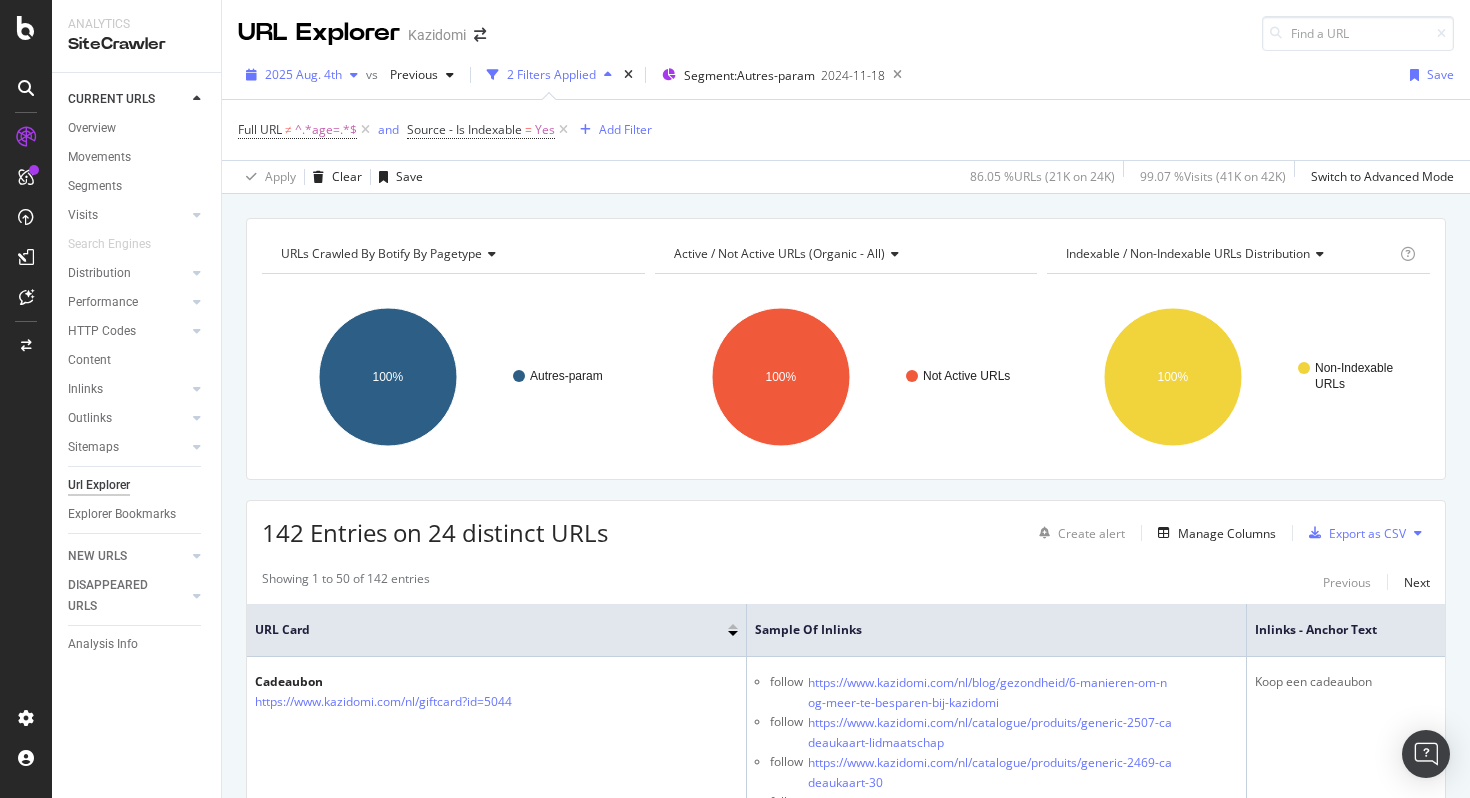 click on "2025 Aug. 4th" at bounding box center [302, 75] 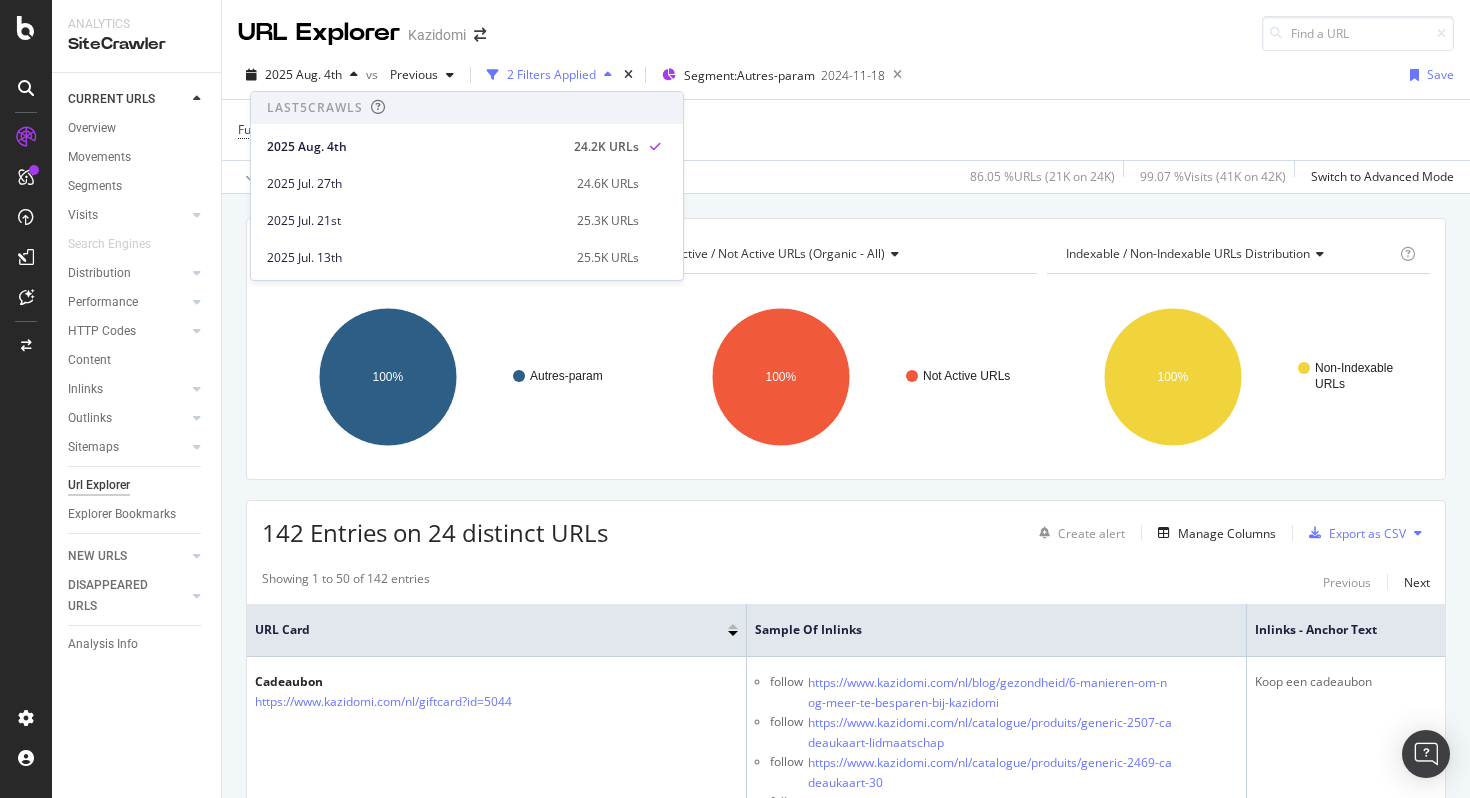 click on "URLs Crawled By Botify By pagetype
Chart (by Value) Table Expand Export as CSV Export as PNG Add to Custom Report
×
Autres-param 100% pagetype Crawled URLs Autres-param 24 Autres-param
Active / Not Active URLs (organic - all)
Chart (by Value) Table Expand Export as CSV Export as PNG Add to Custom Report
×
Not Active URLs 100% Activity Crawled URLs Not Active URLs 24 Not Active URLs
Indexable / Non-Indexable URLs distribution
Chart (by Value) Table Expand Export as CSV Export as PNG Add to Custom Report
×
HTTP 200 status code
Text / HTML content" at bounding box center [846, 218] 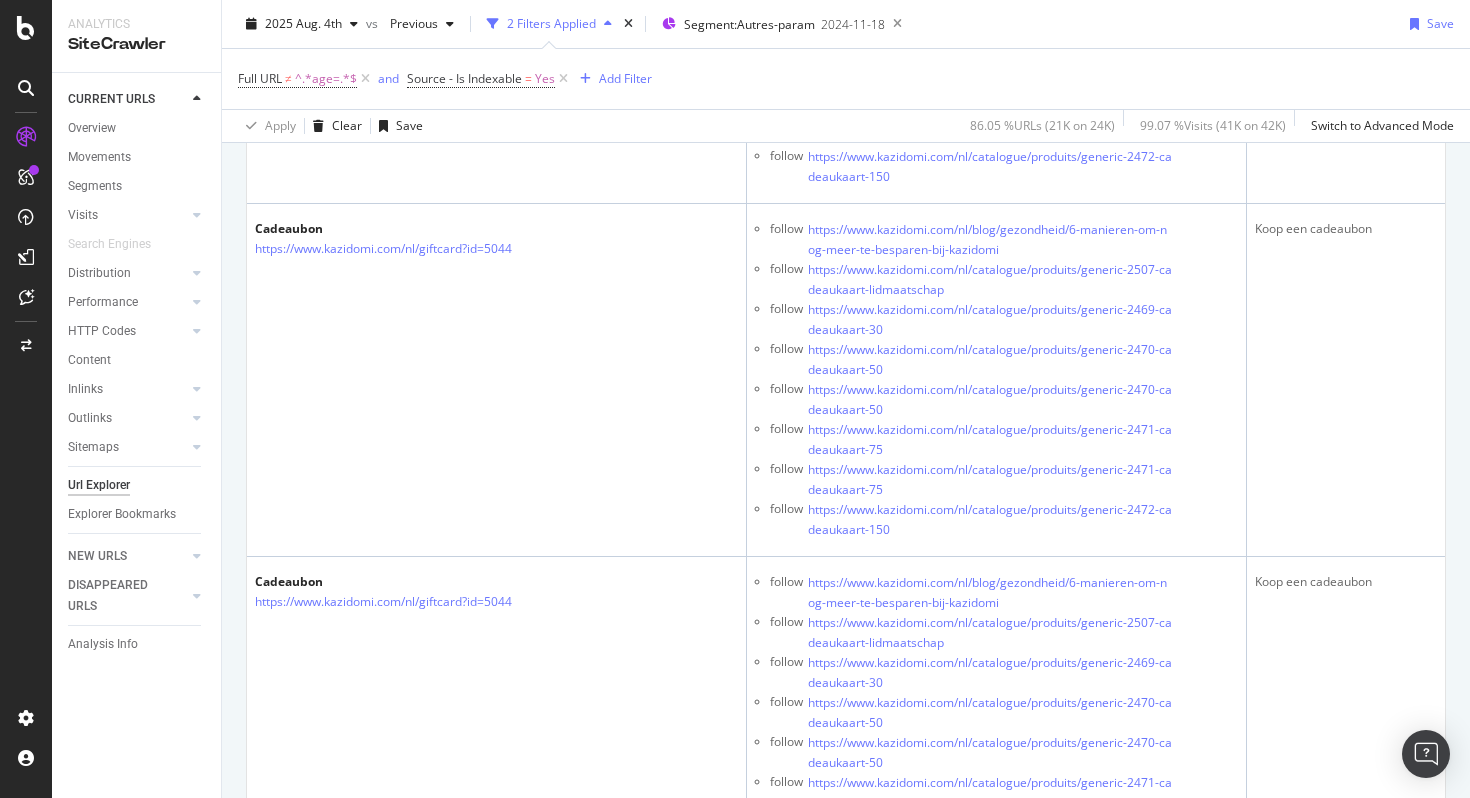 scroll, scrollTop: 136, scrollLeft: 0, axis: vertical 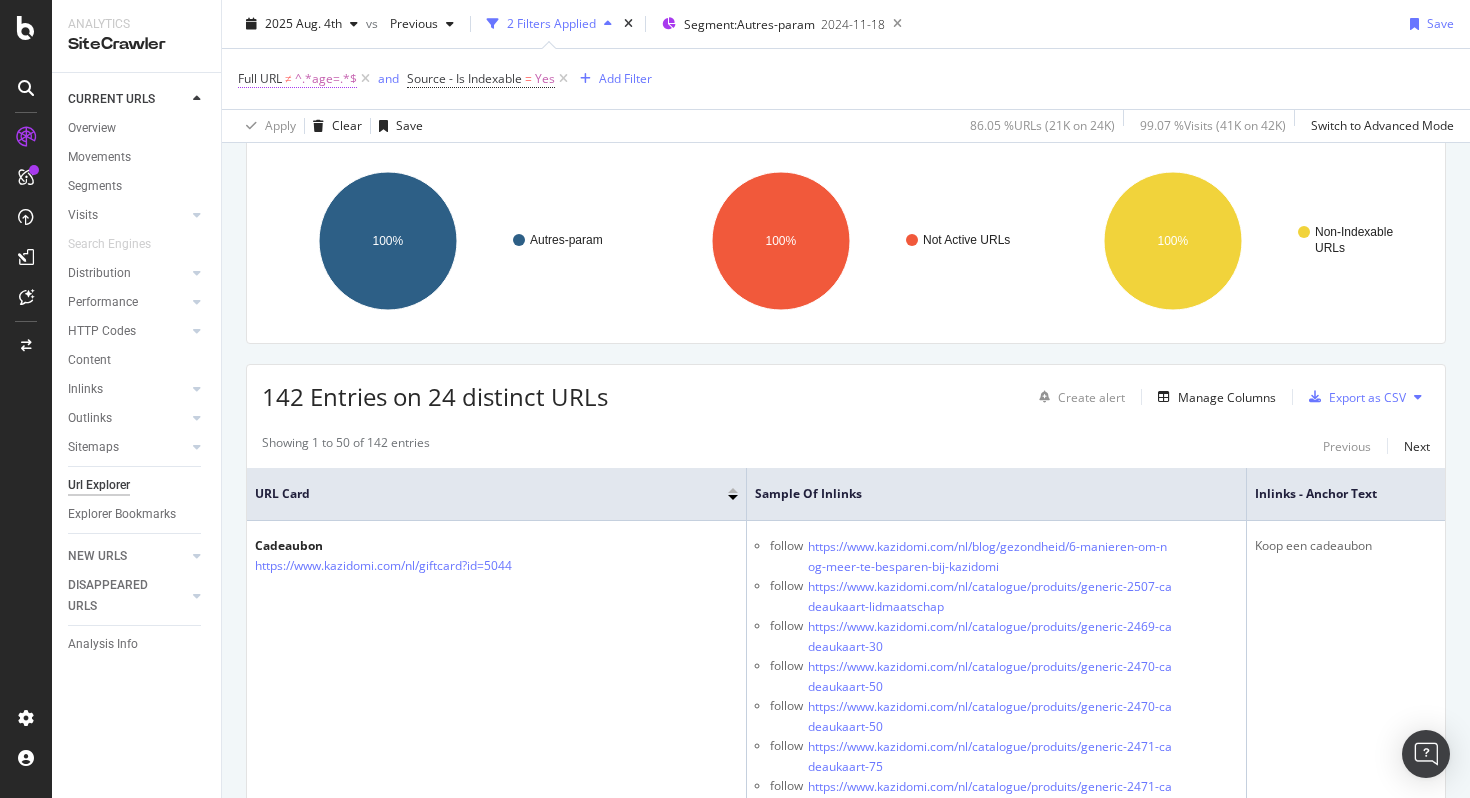 click on "^.*age=.*$" at bounding box center [326, 79] 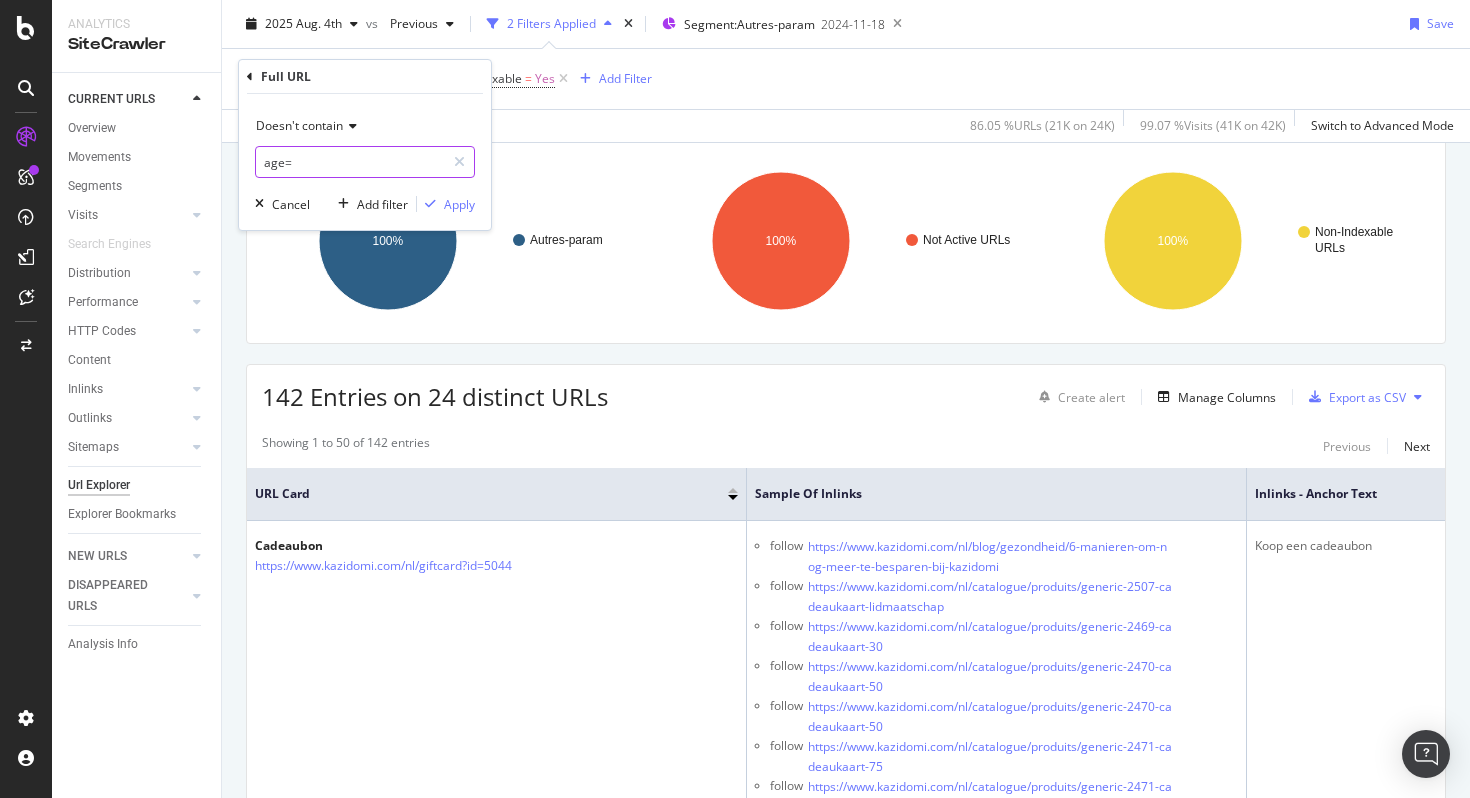 click on "age=" at bounding box center (350, 162) 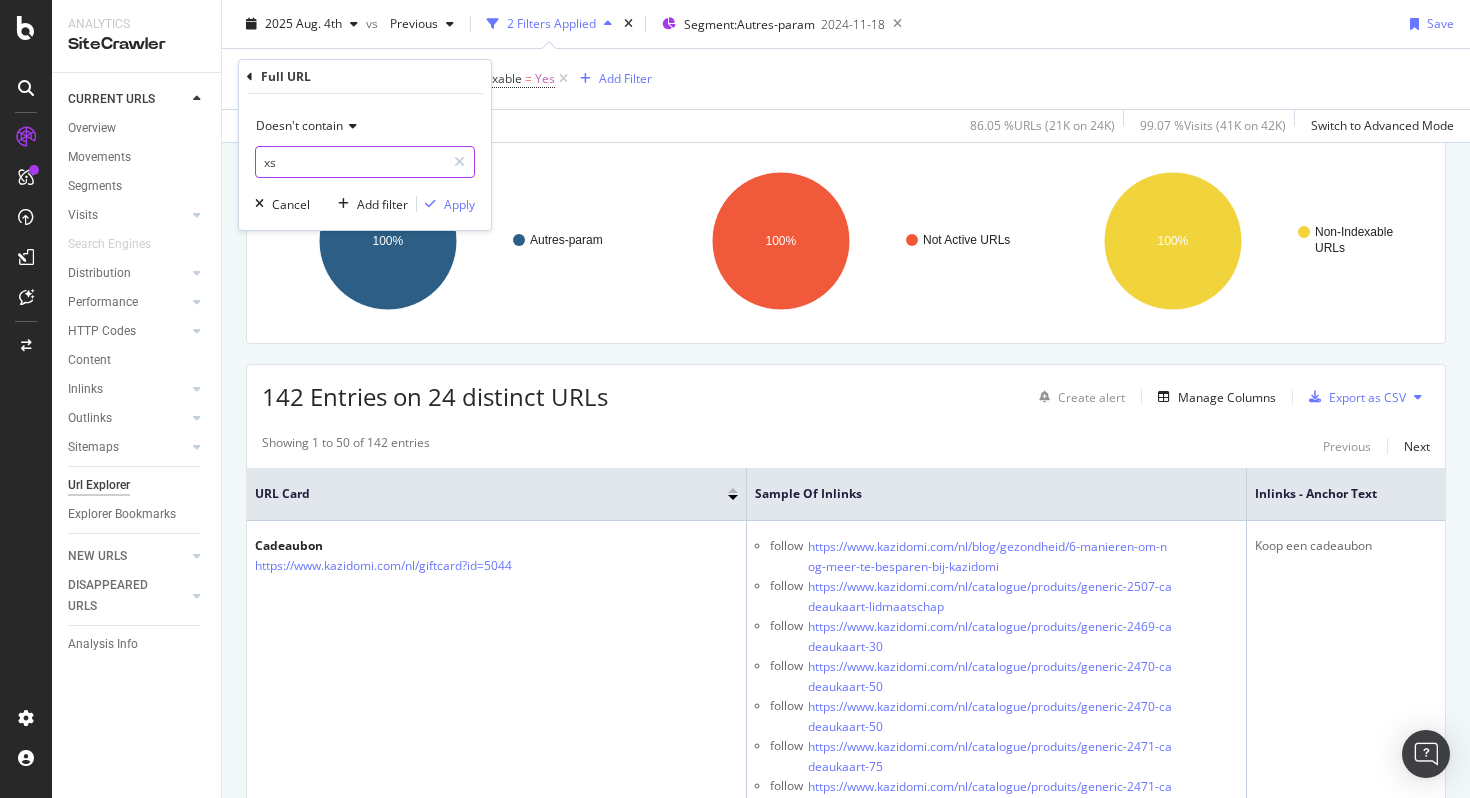 type on "x" 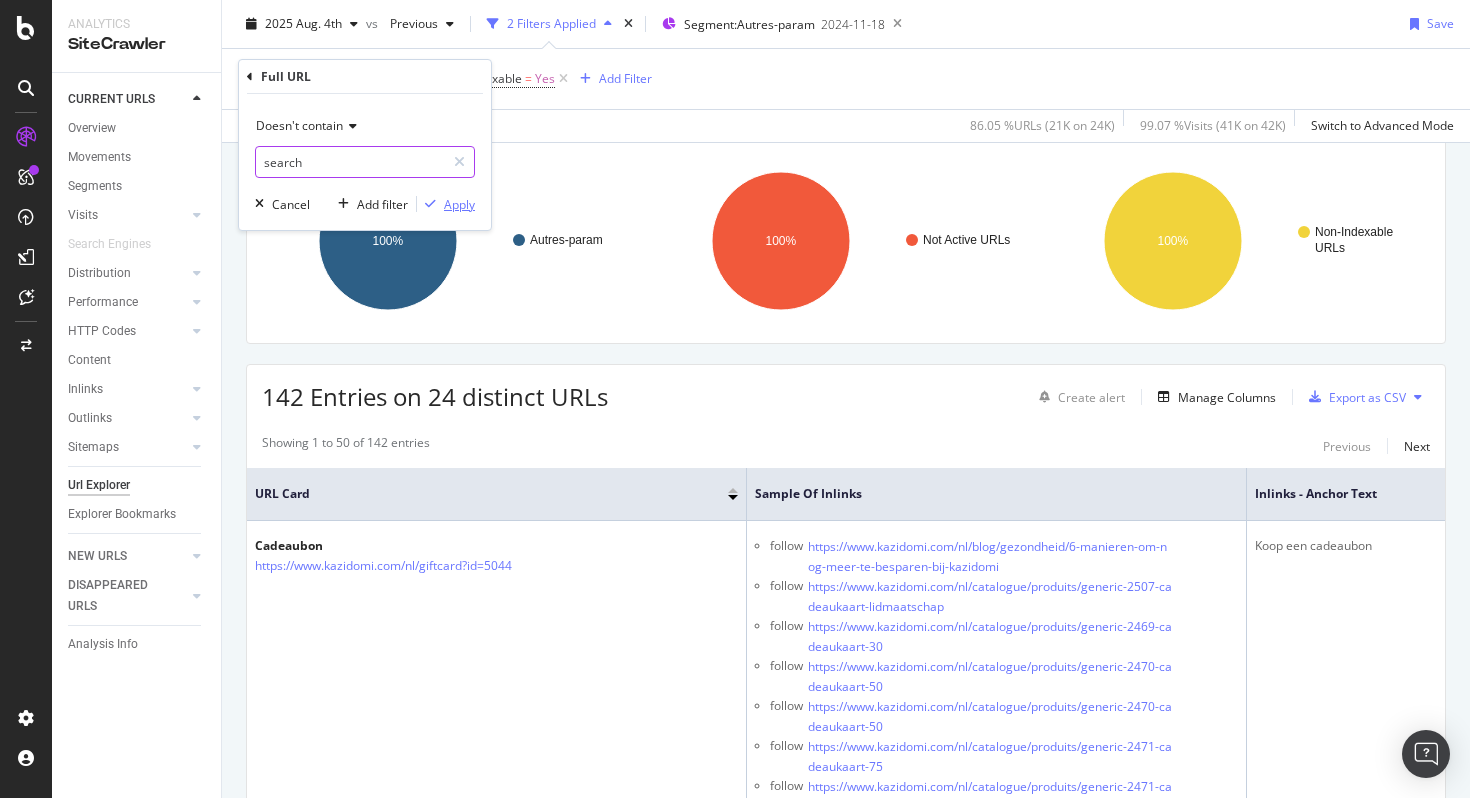 type on "search" 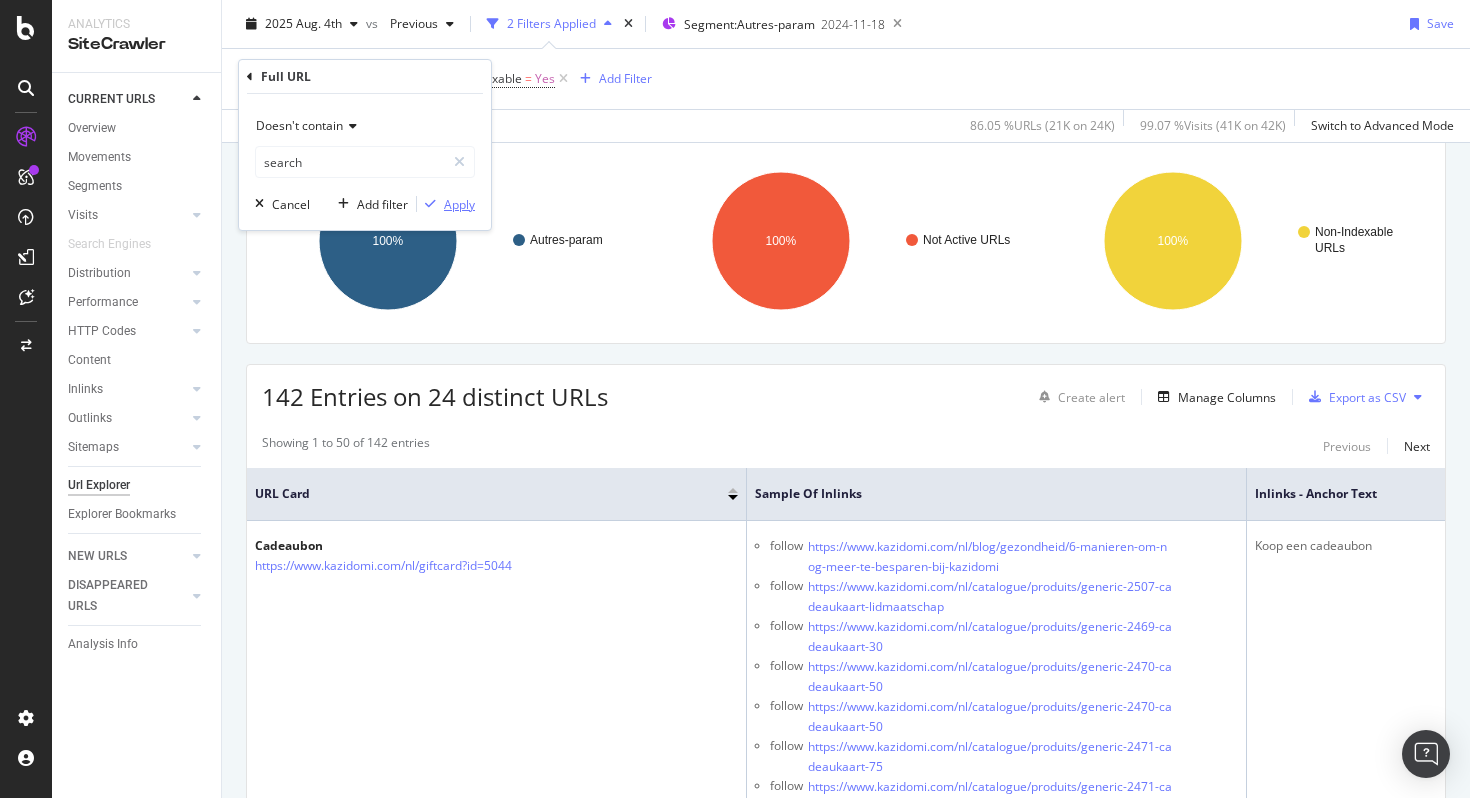 click on "Apply" at bounding box center [459, 204] 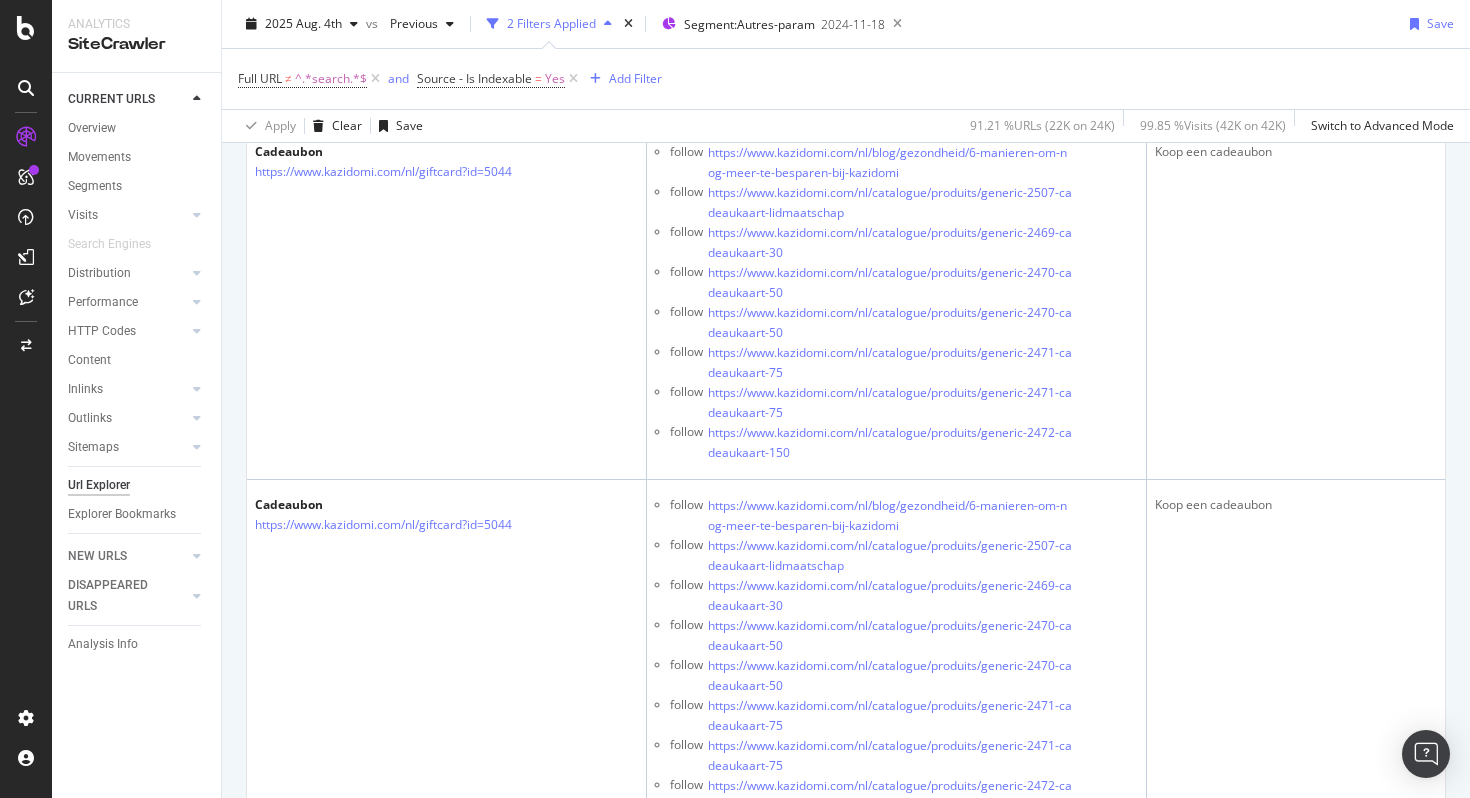 scroll, scrollTop: 0, scrollLeft: 0, axis: both 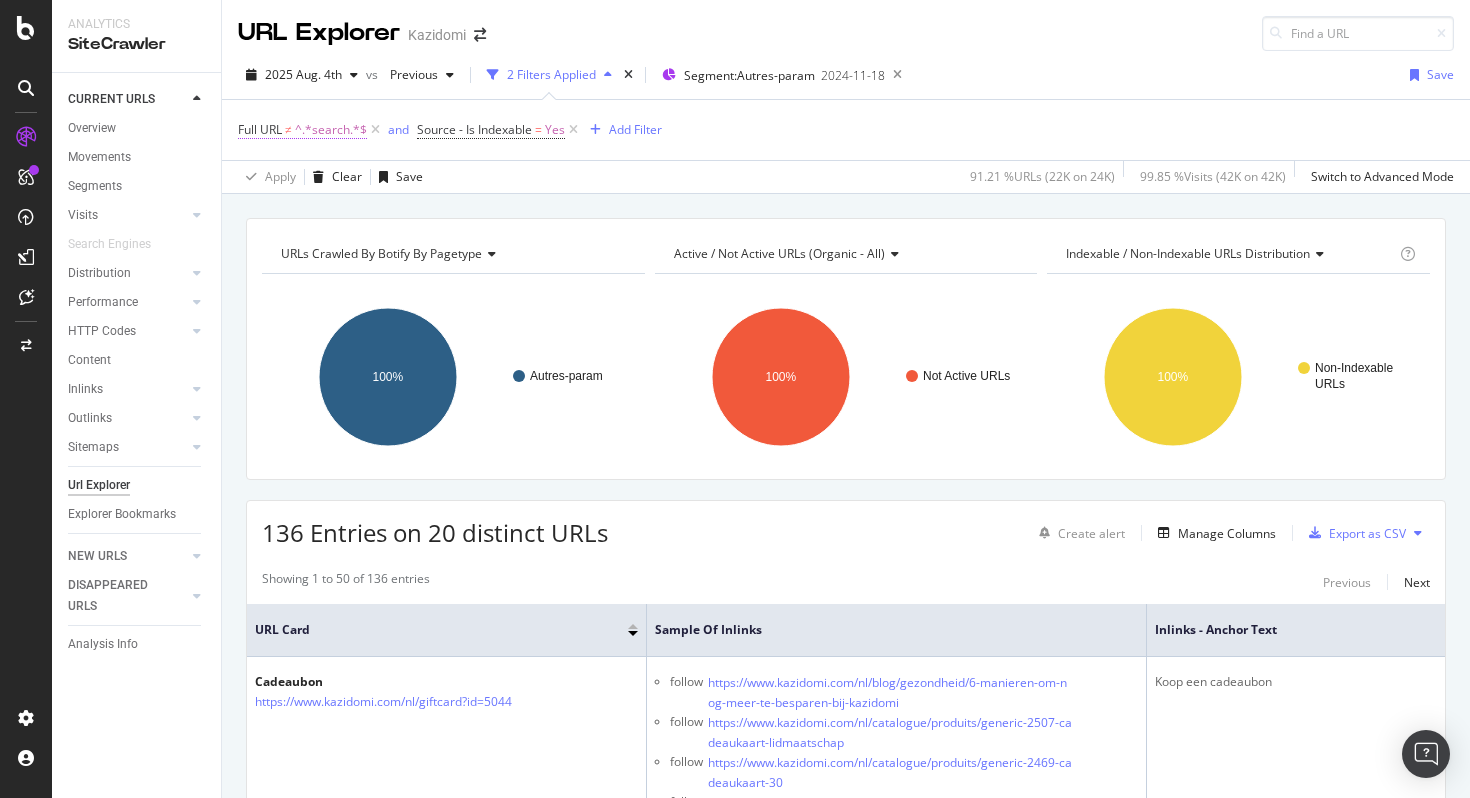 click on "^.*search.*$" at bounding box center (331, 130) 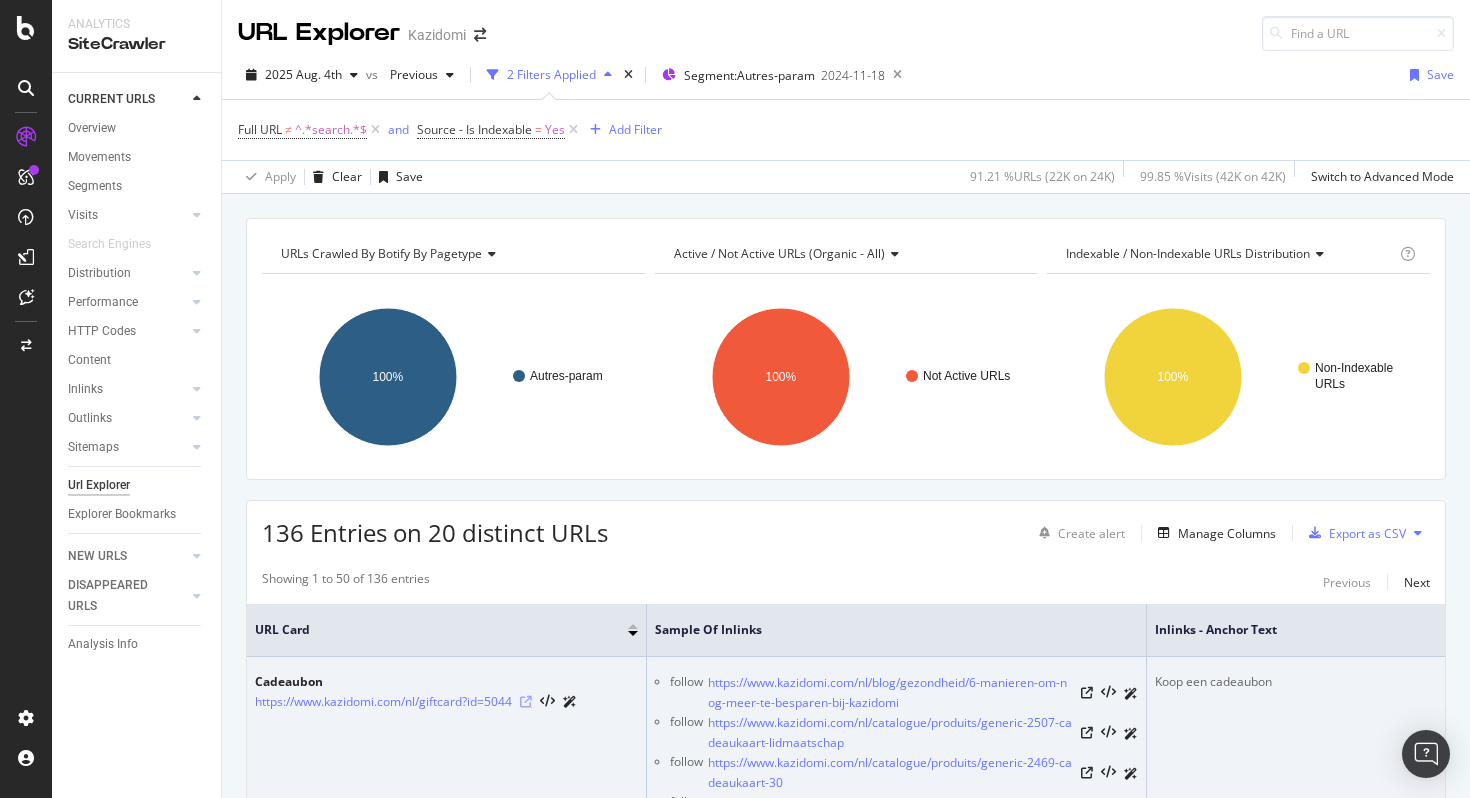 click at bounding box center (526, 702) 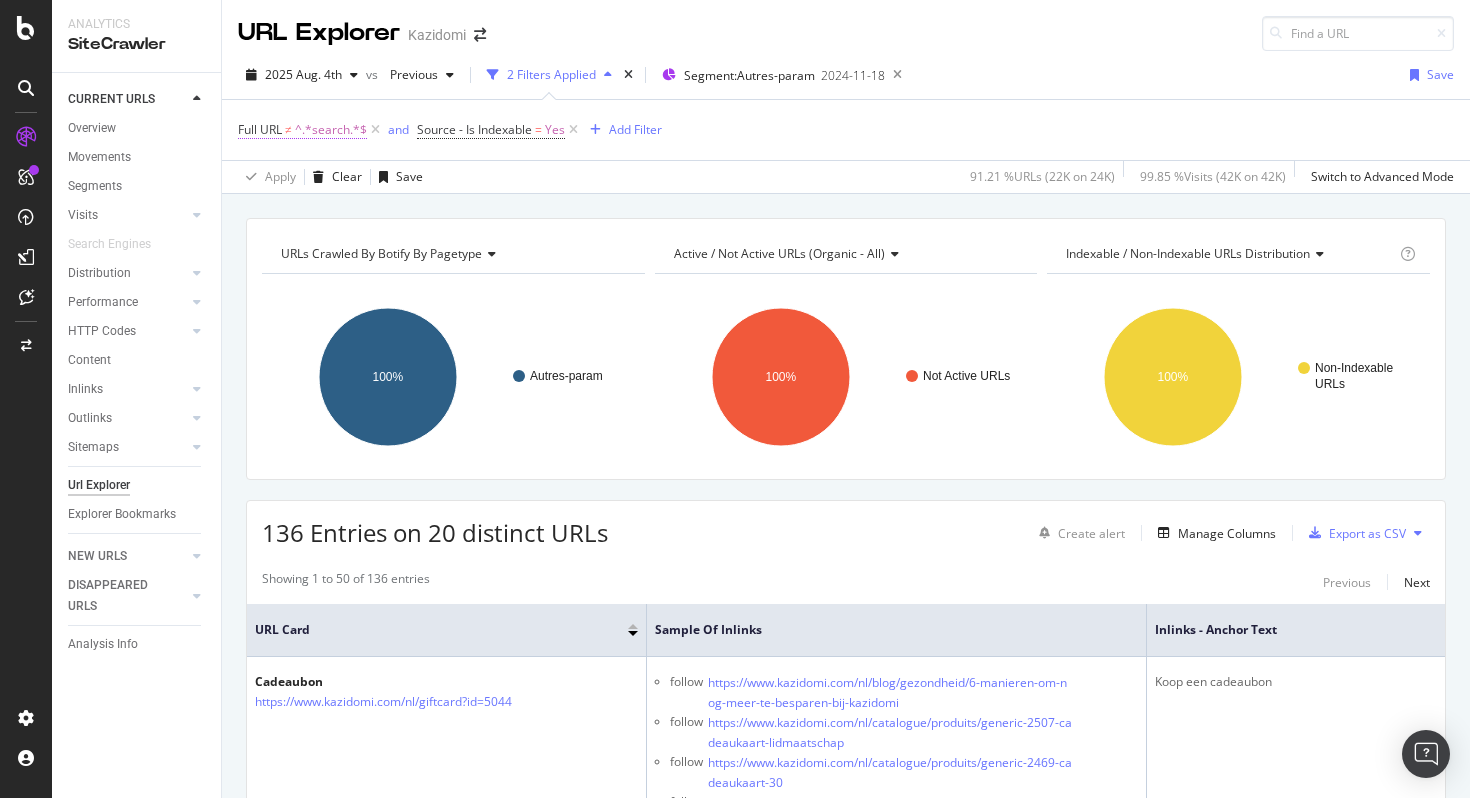 click on "^.*search.*$" at bounding box center [331, 130] 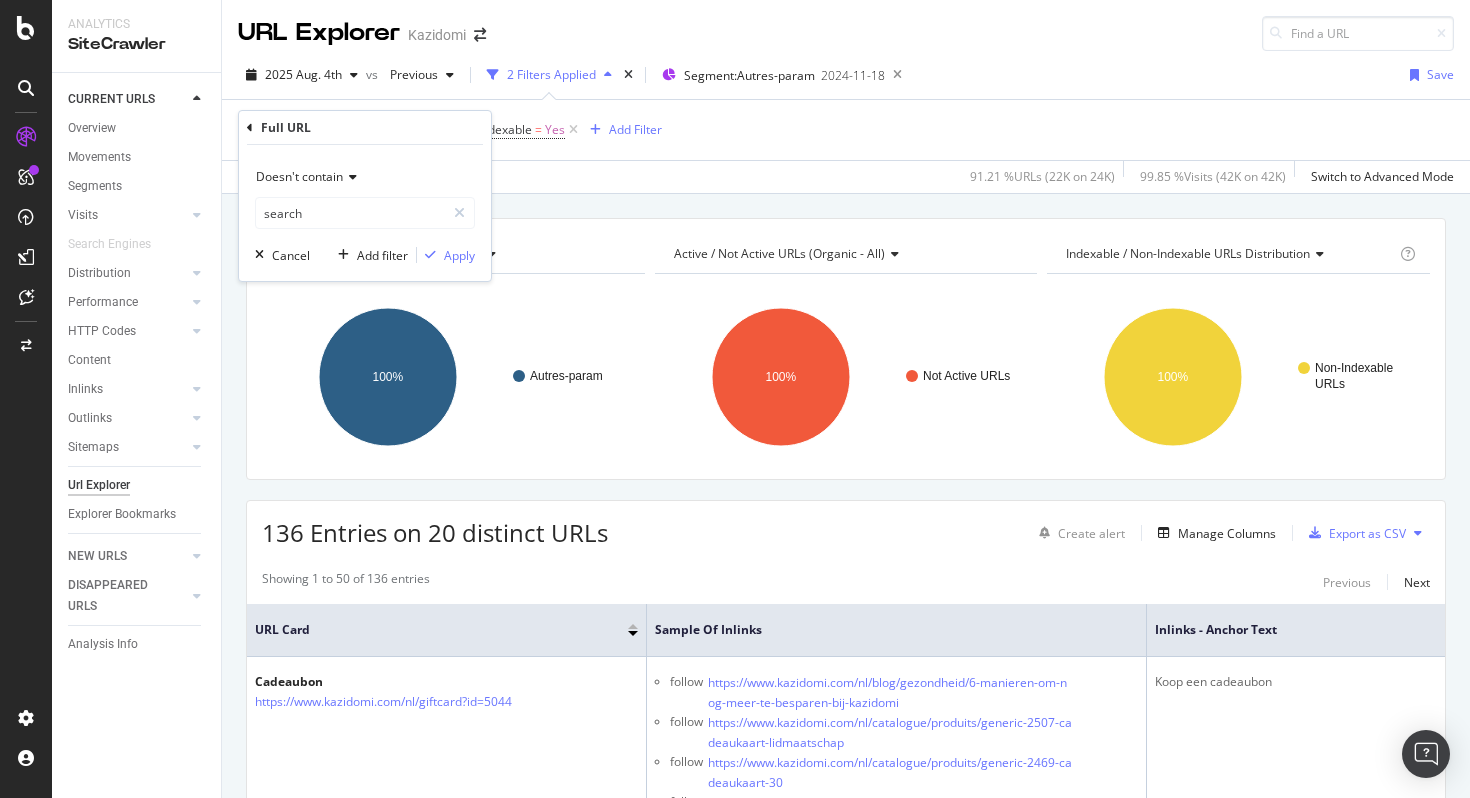 click on "Doesn't contain search" at bounding box center (365, 195) 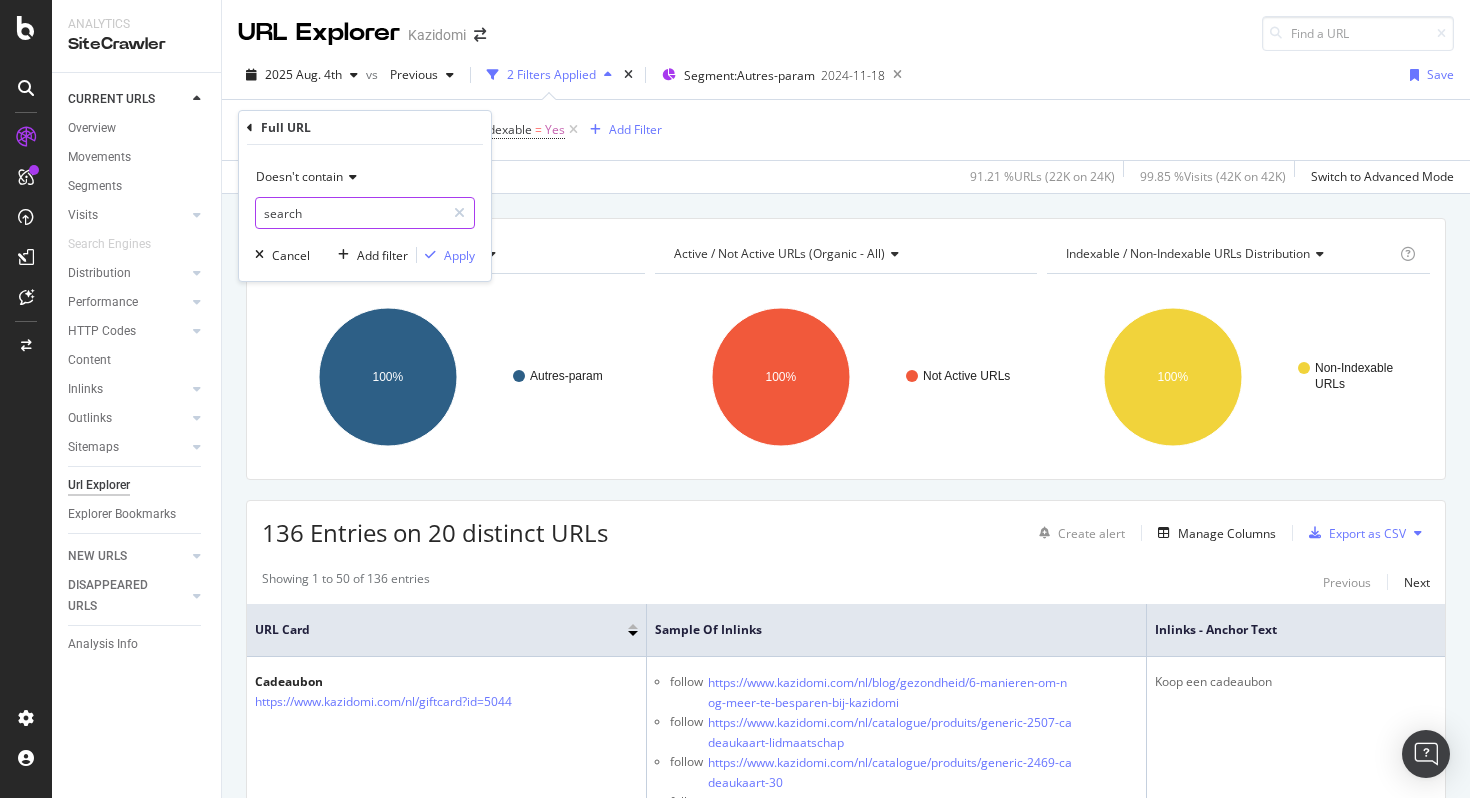 click on "search" at bounding box center [350, 213] 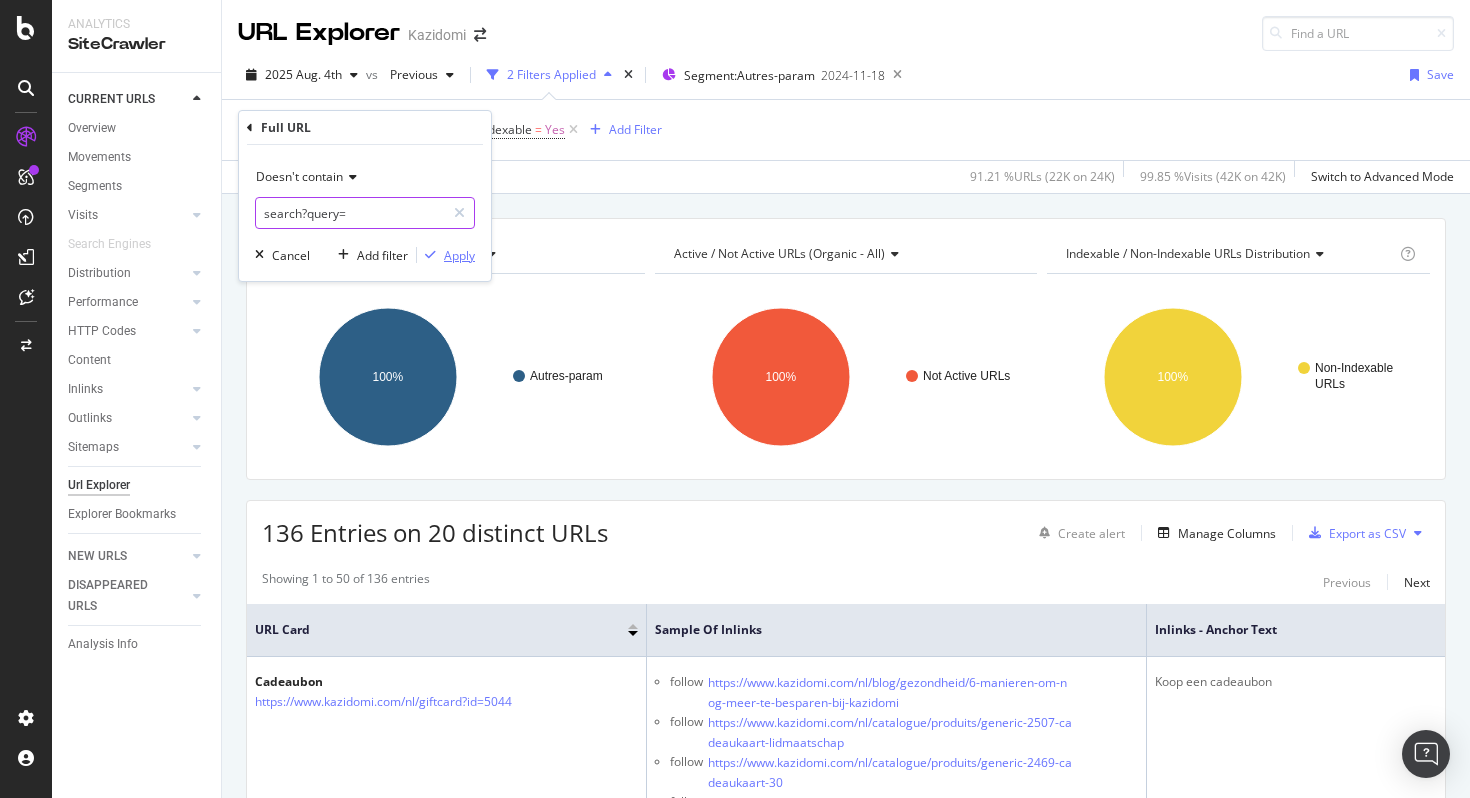 type on "search?query=" 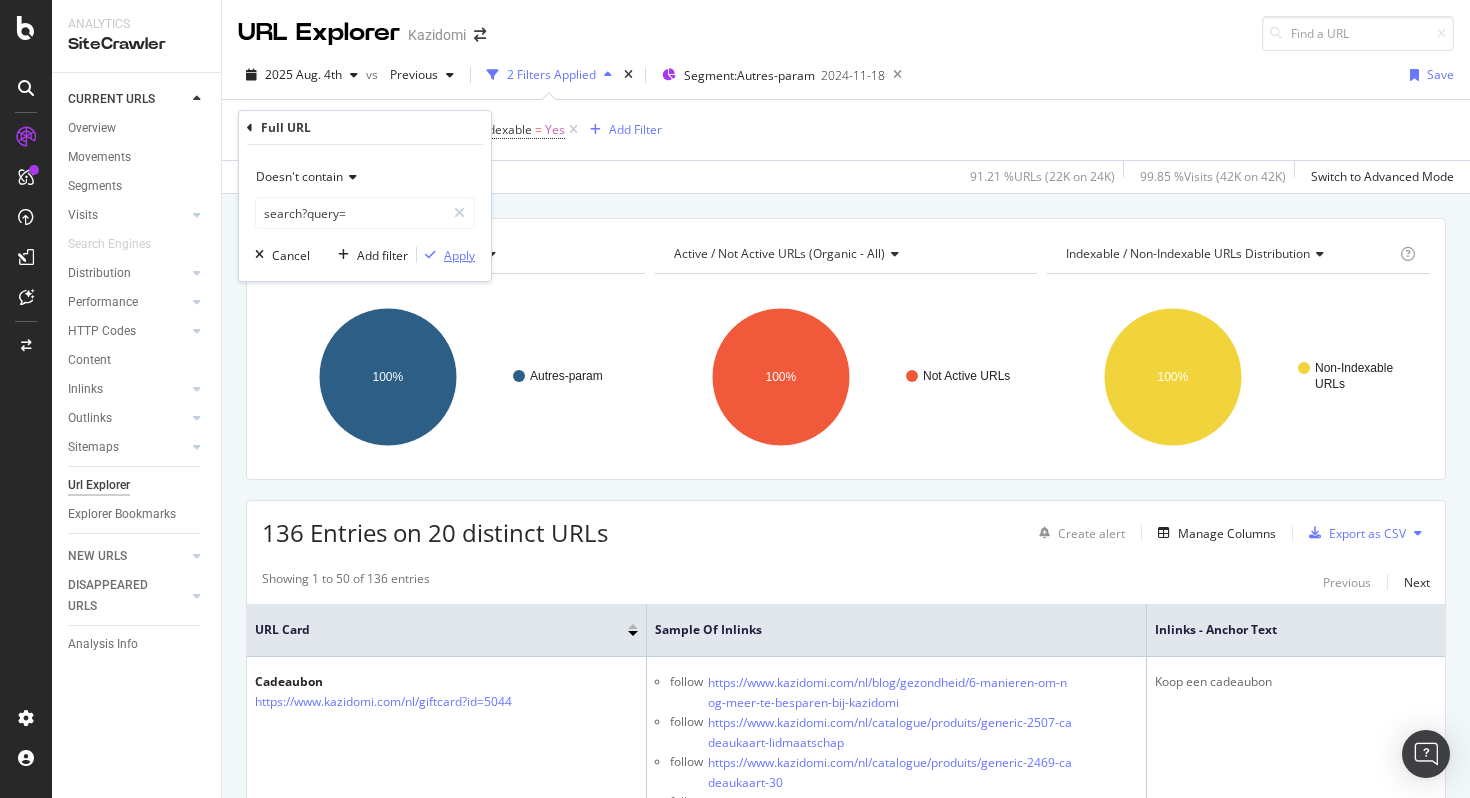 click on "Apply" at bounding box center (459, 255) 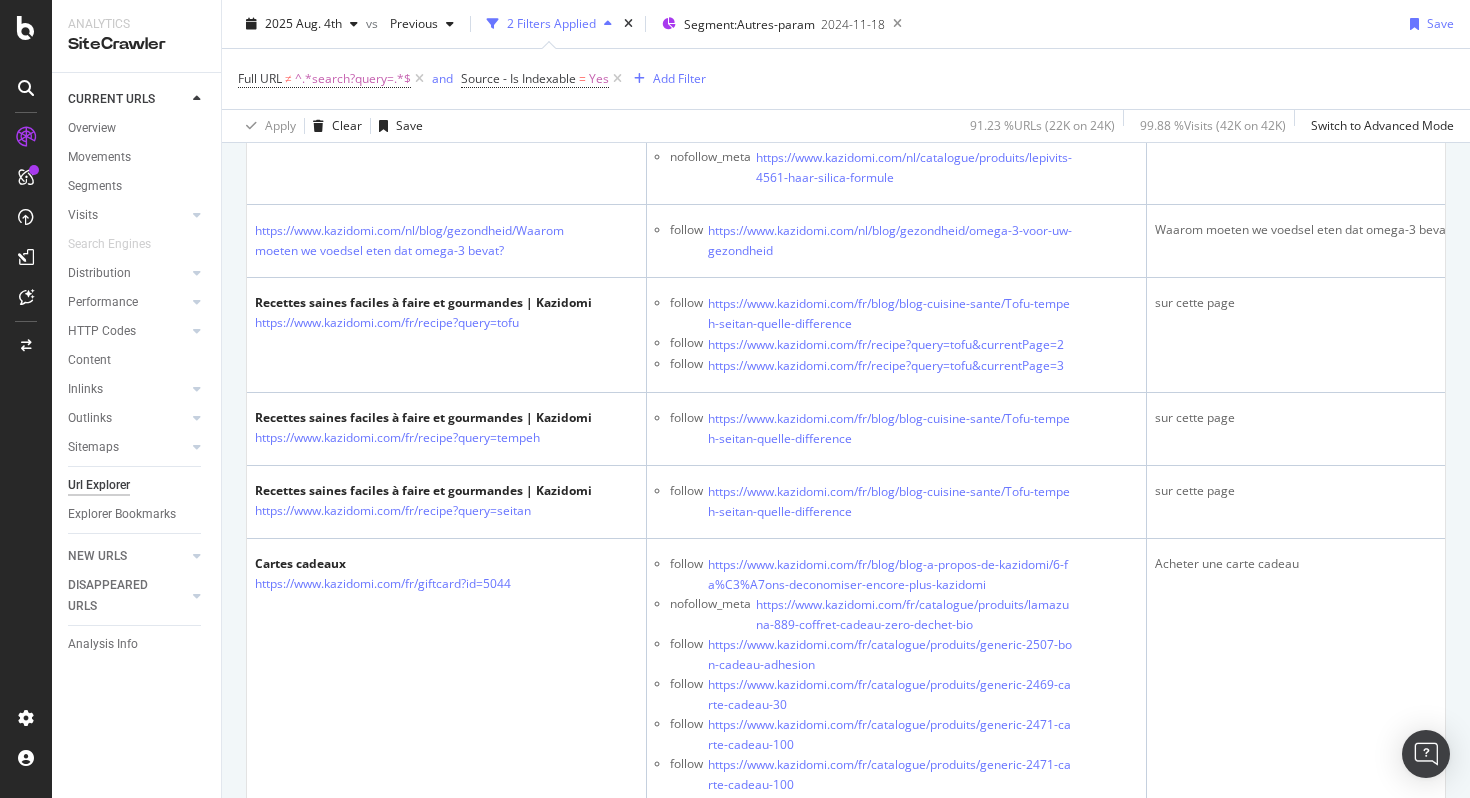scroll, scrollTop: 19462, scrollLeft: 0, axis: vertical 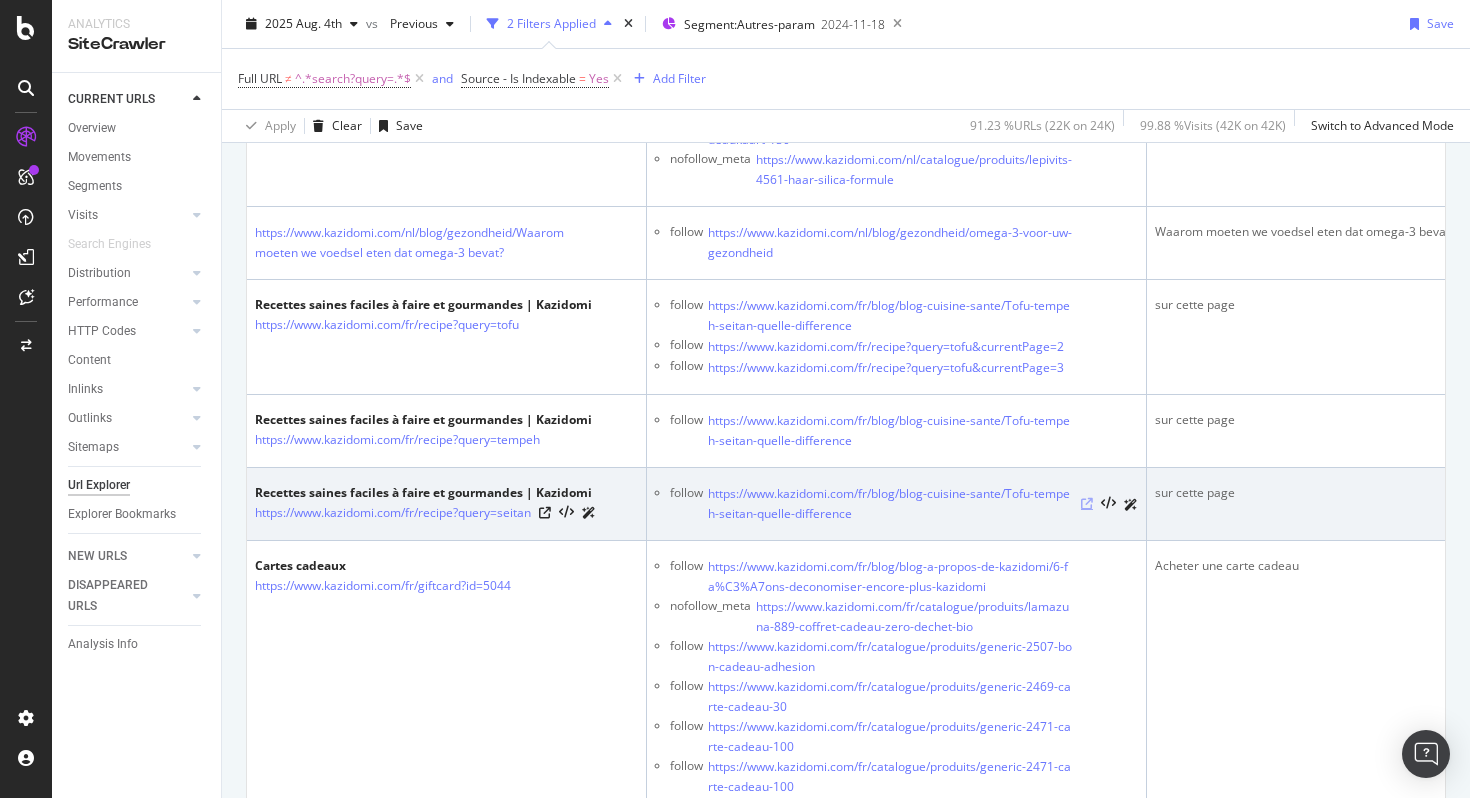 click at bounding box center [1087, 504] 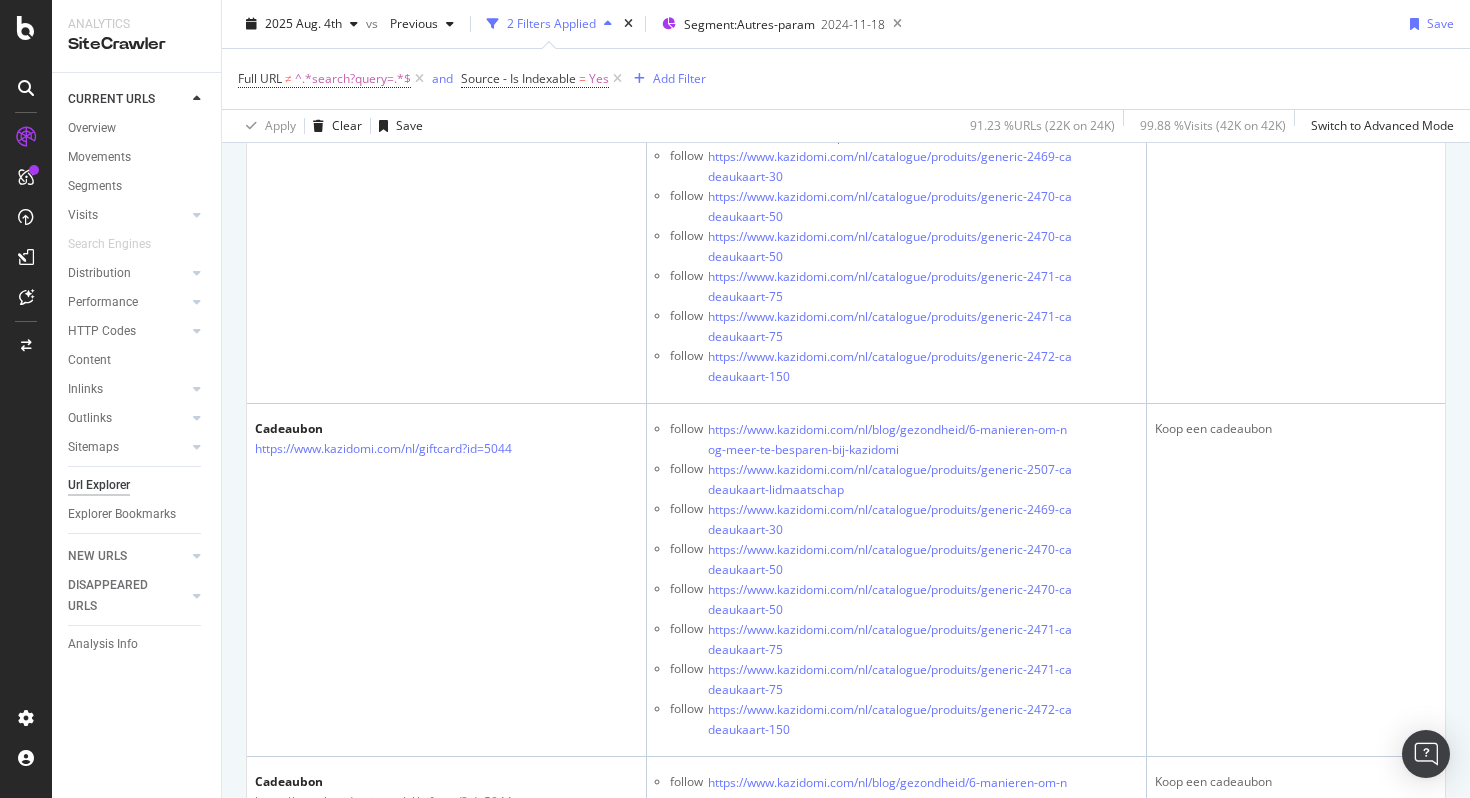 scroll, scrollTop: 1300, scrollLeft: 0, axis: vertical 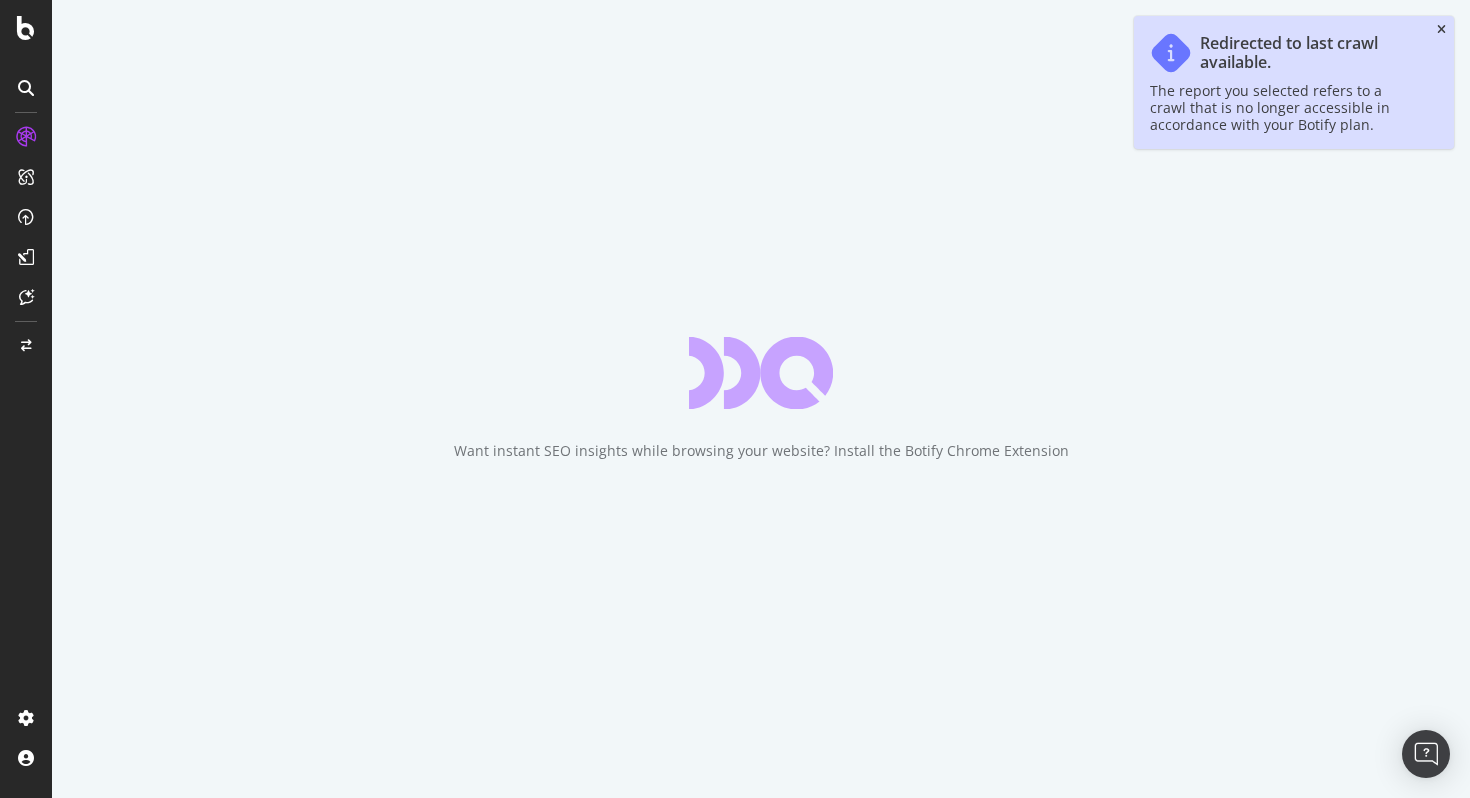 click at bounding box center [1441, 30] 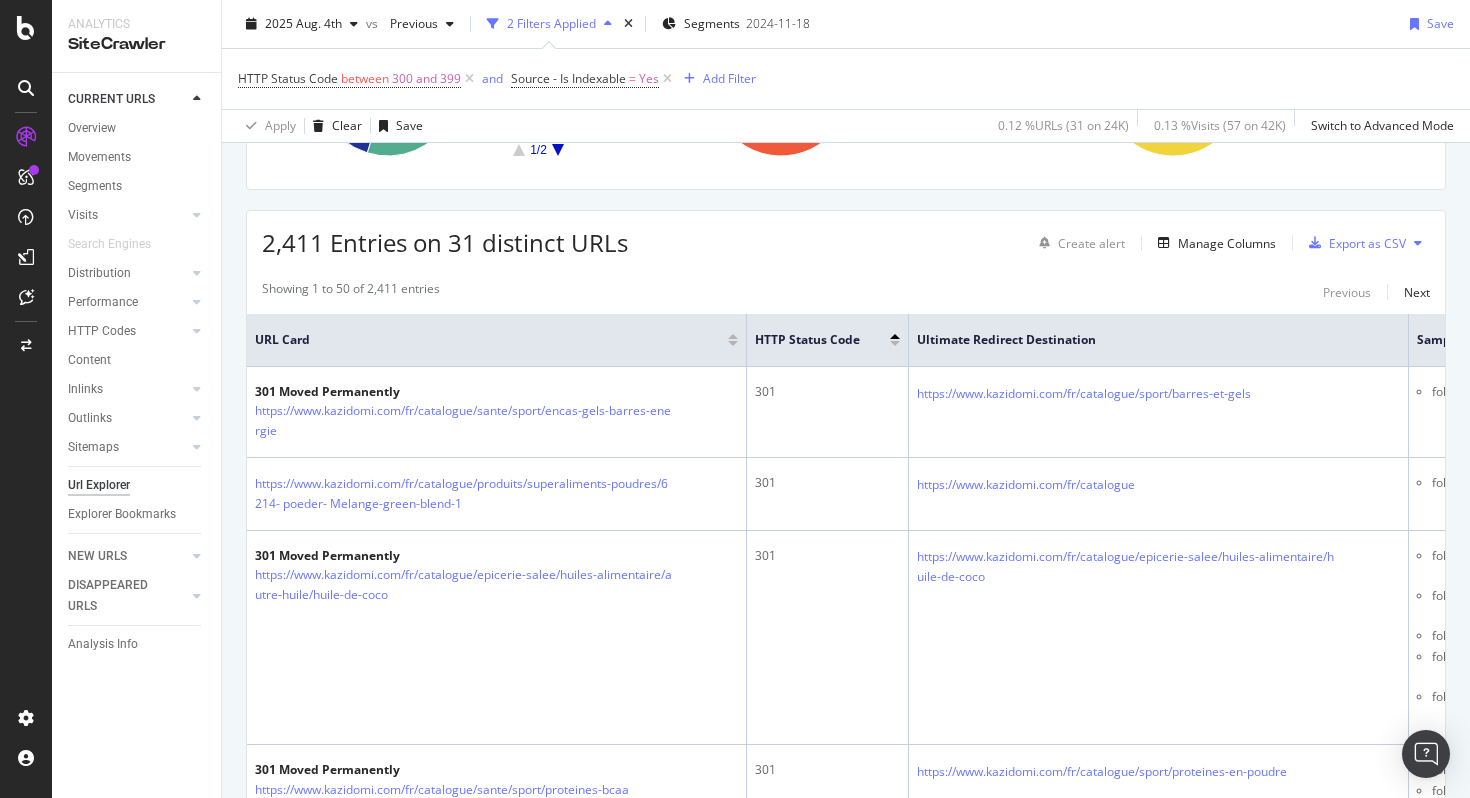 scroll, scrollTop: 292, scrollLeft: 0, axis: vertical 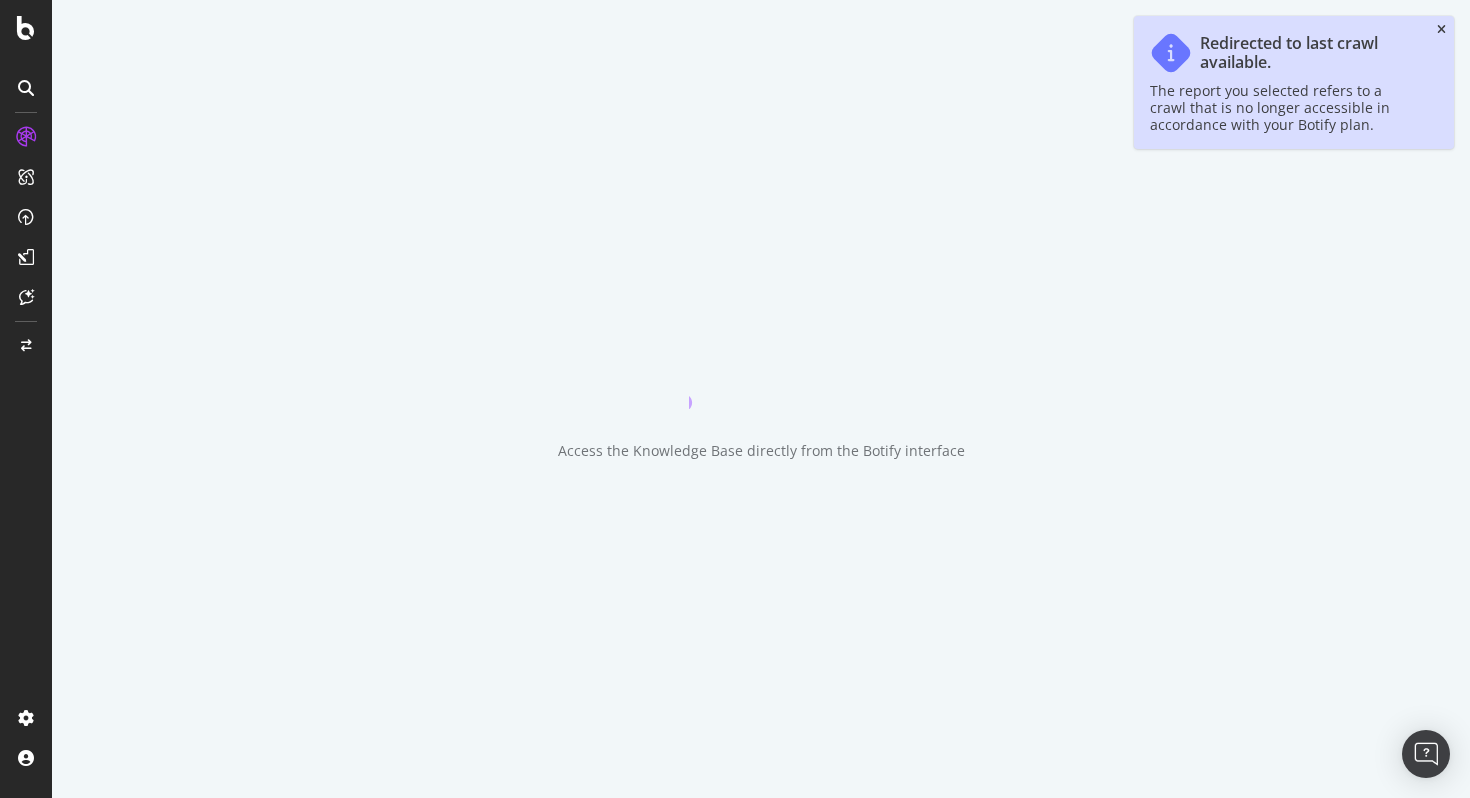 click at bounding box center [1441, 30] 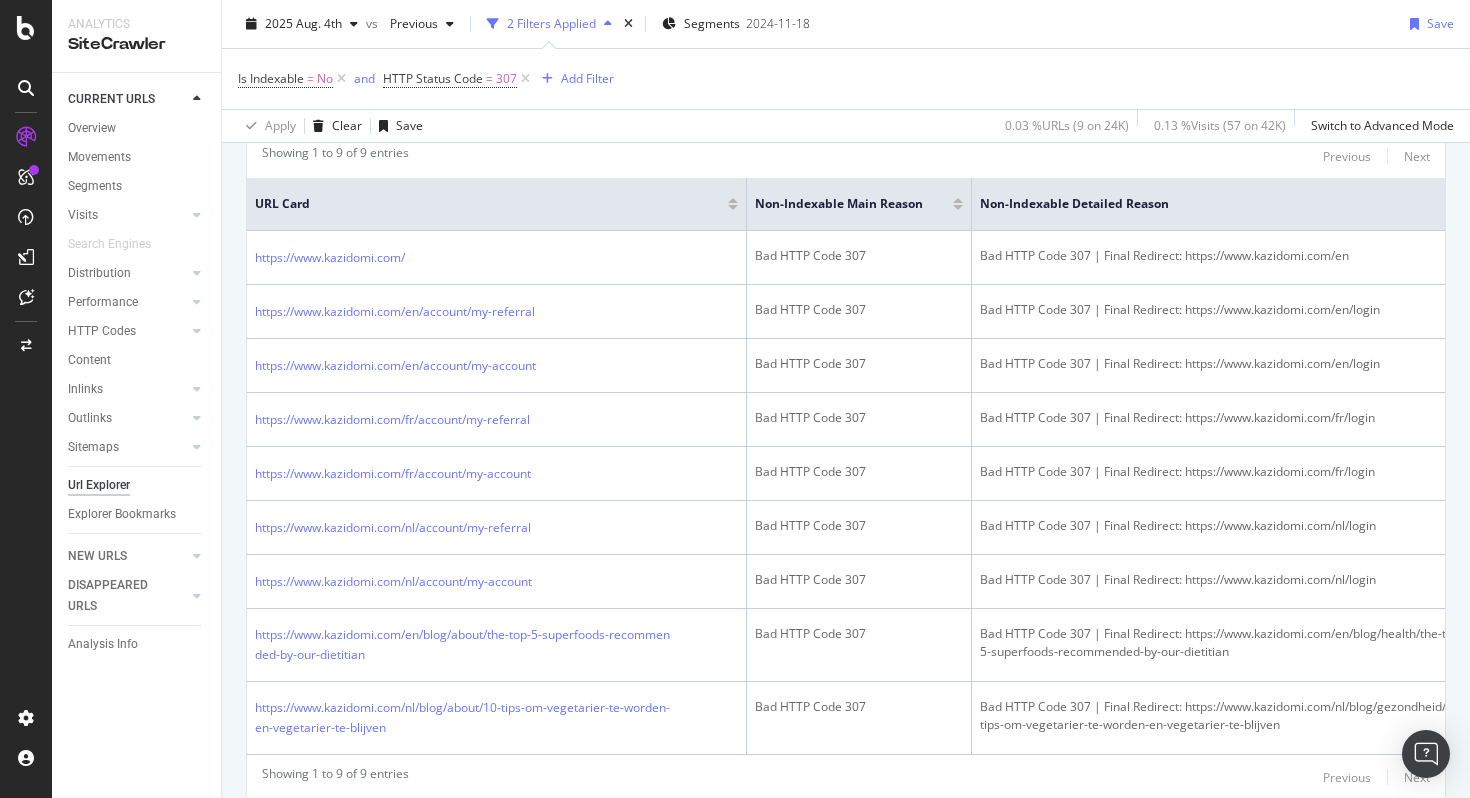 scroll, scrollTop: 428, scrollLeft: 0, axis: vertical 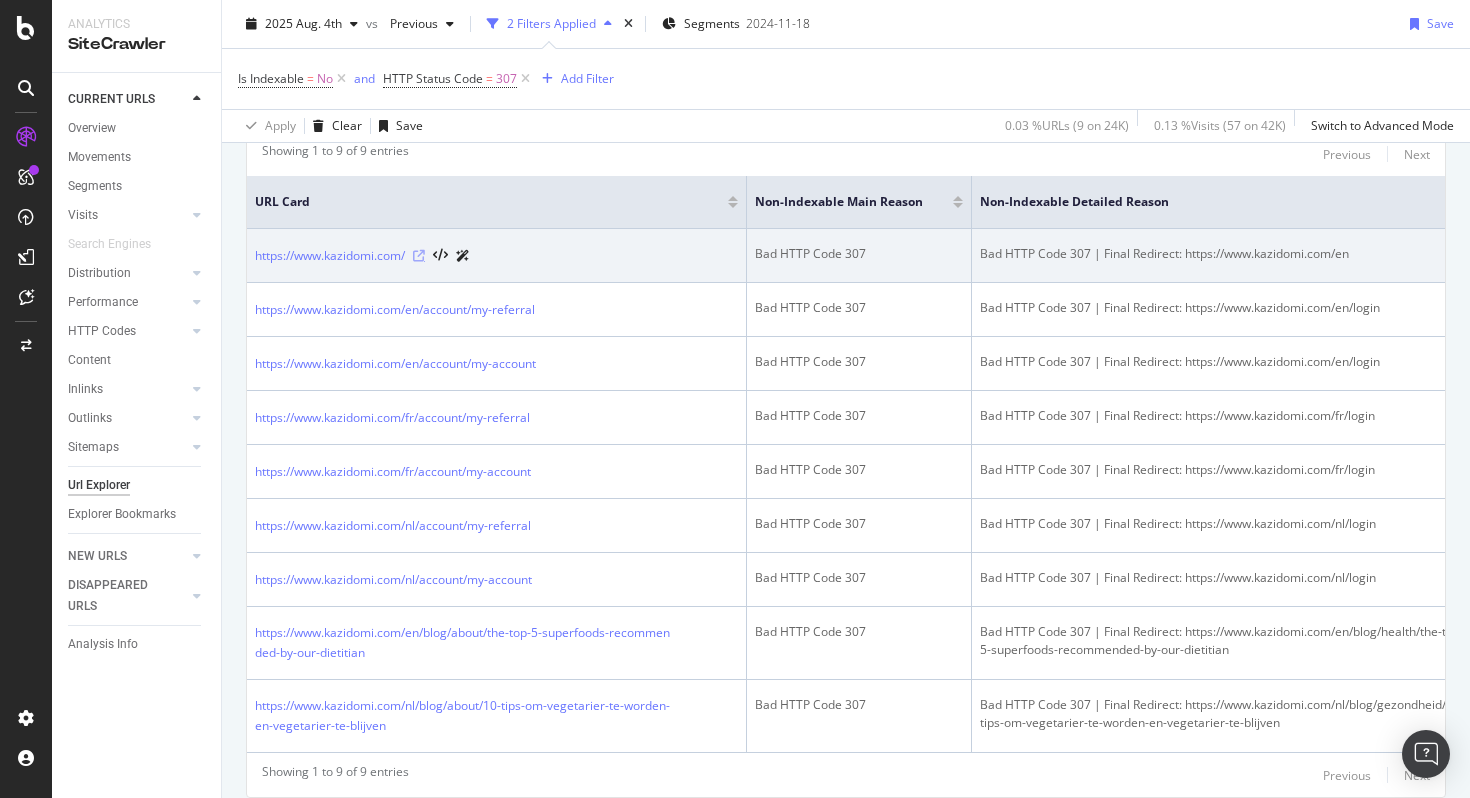click at bounding box center [419, 256] 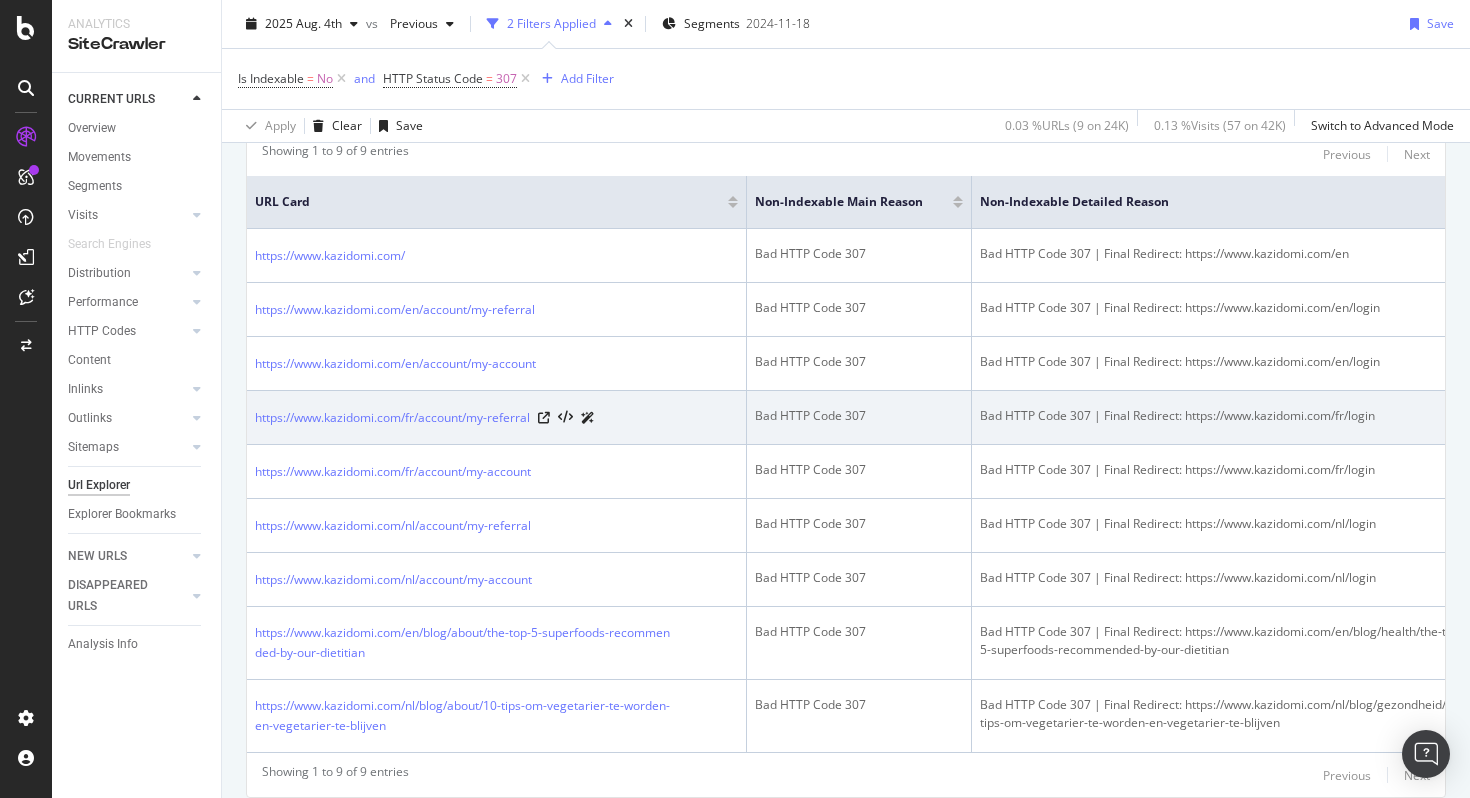 scroll, scrollTop: 513, scrollLeft: 0, axis: vertical 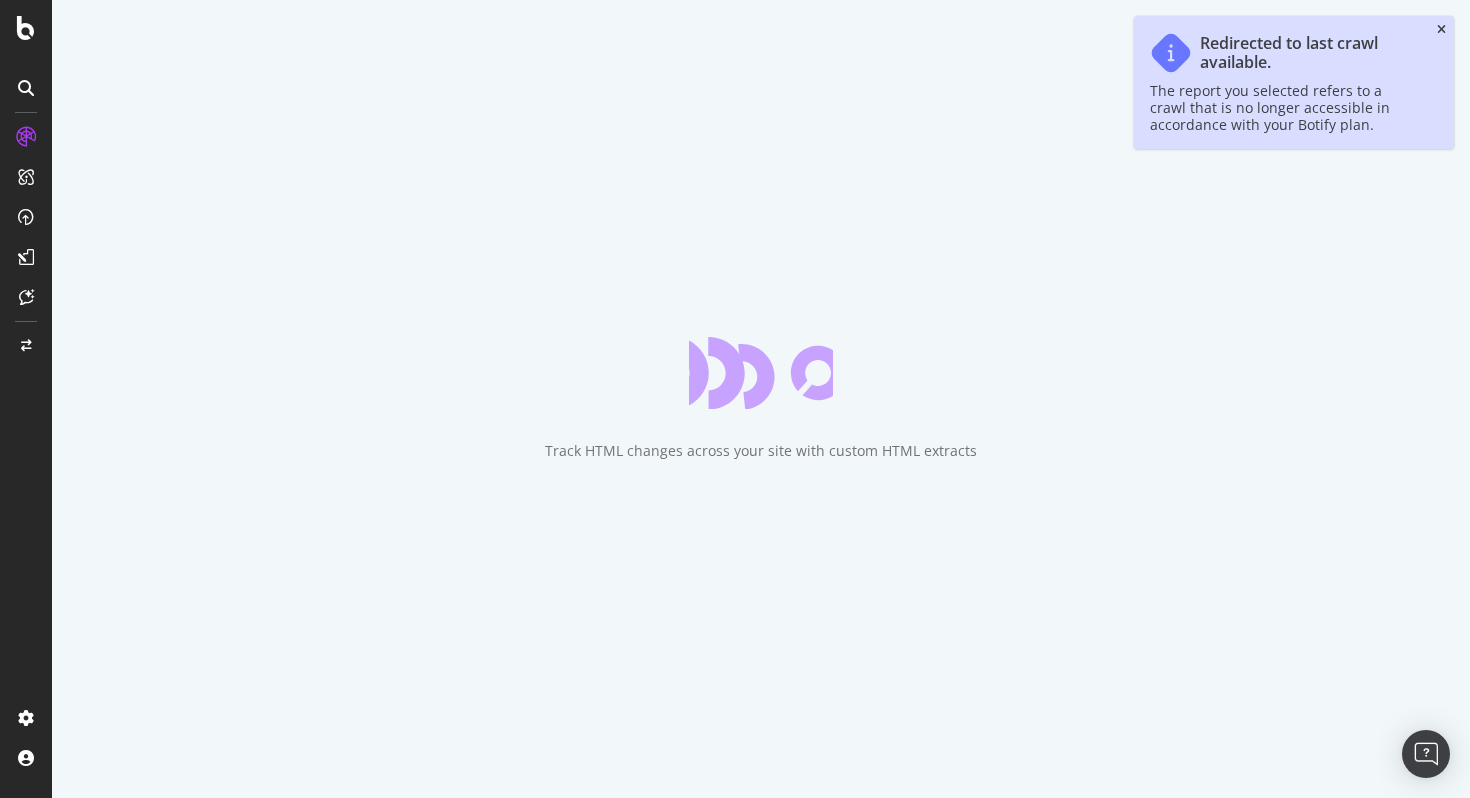 click at bounding box center [1441, 30] 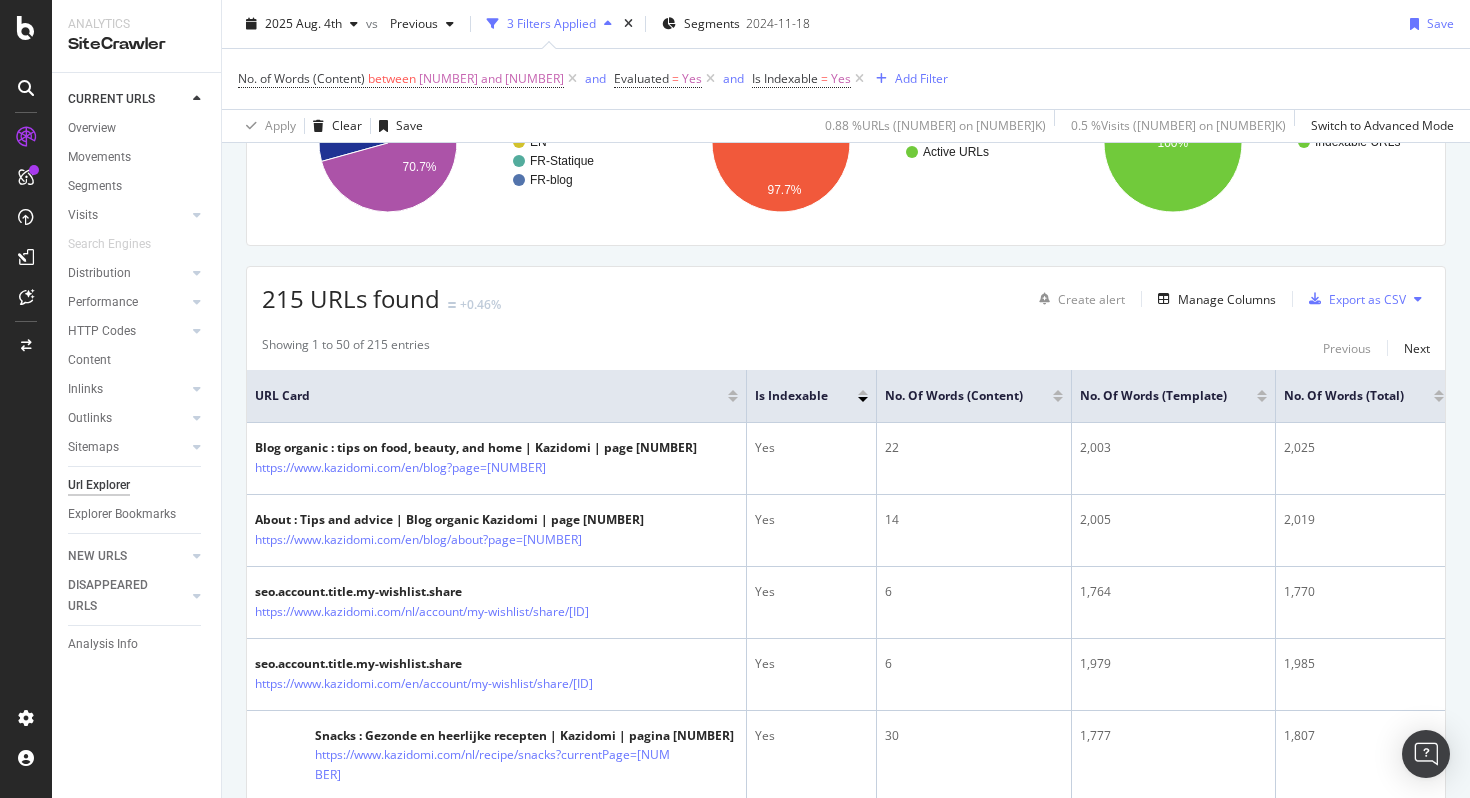 scroll, scrollTop: 0, scrollLeft: 0, axis: both 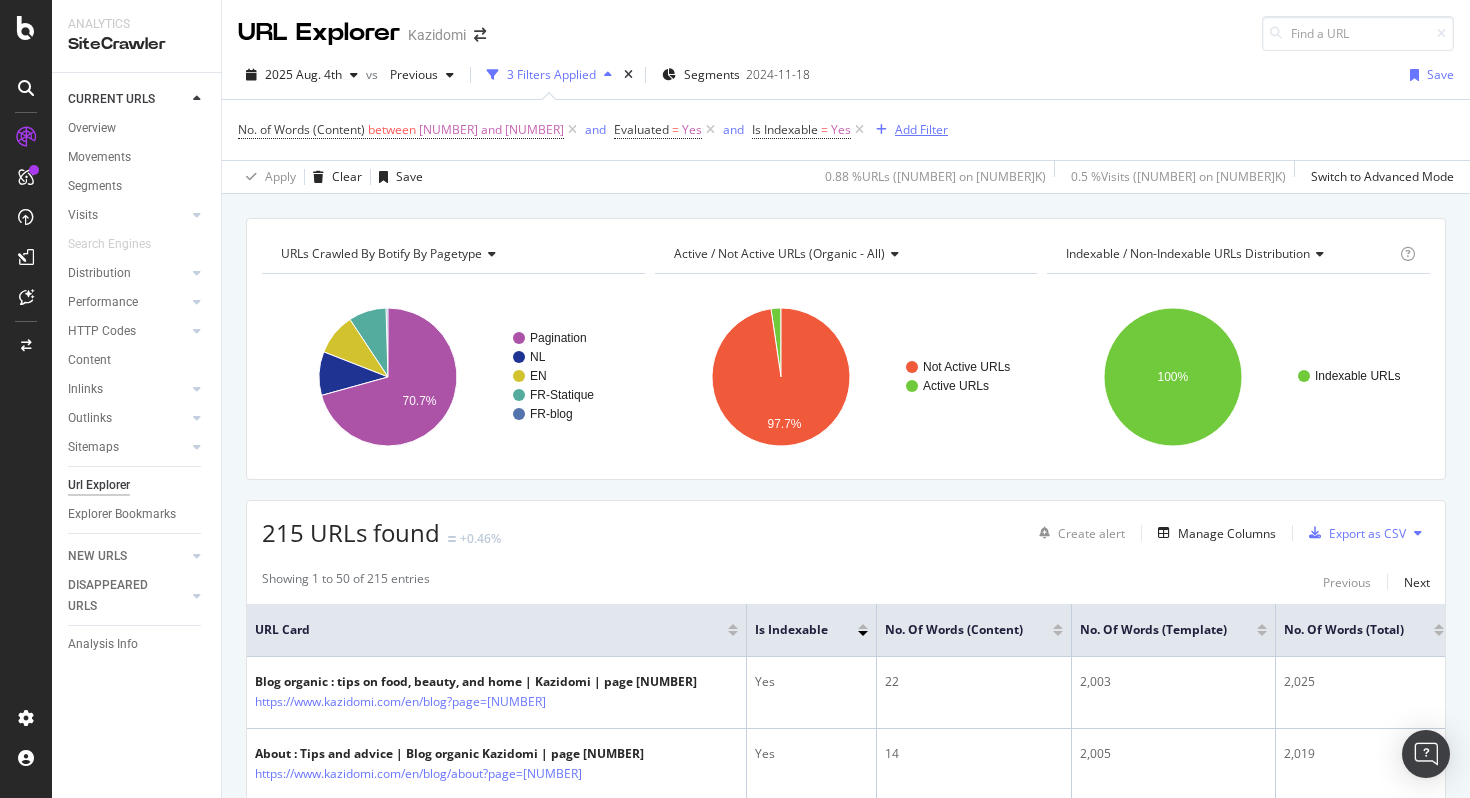 click on "Add Filter" at bounding box center [921, 129] 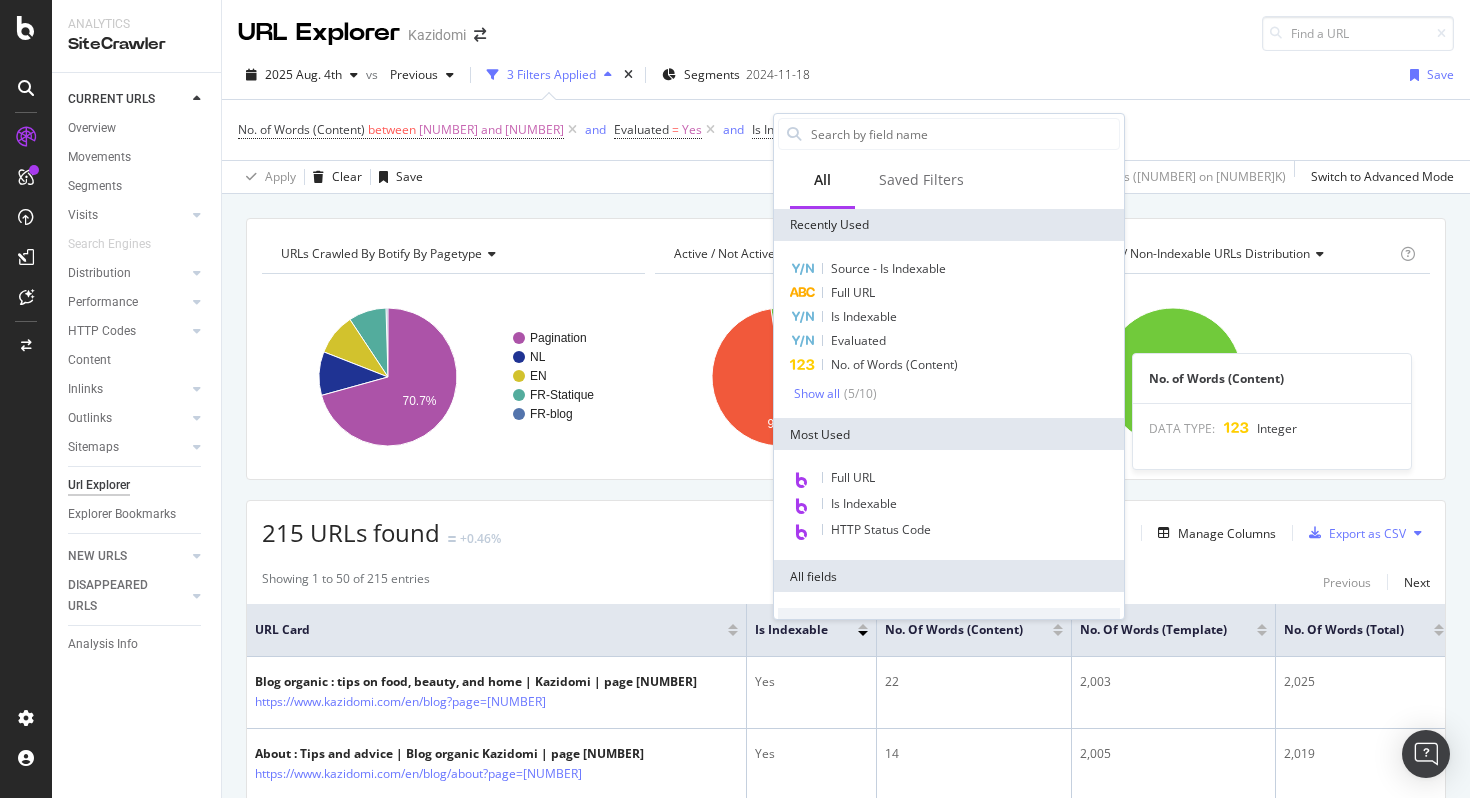 click 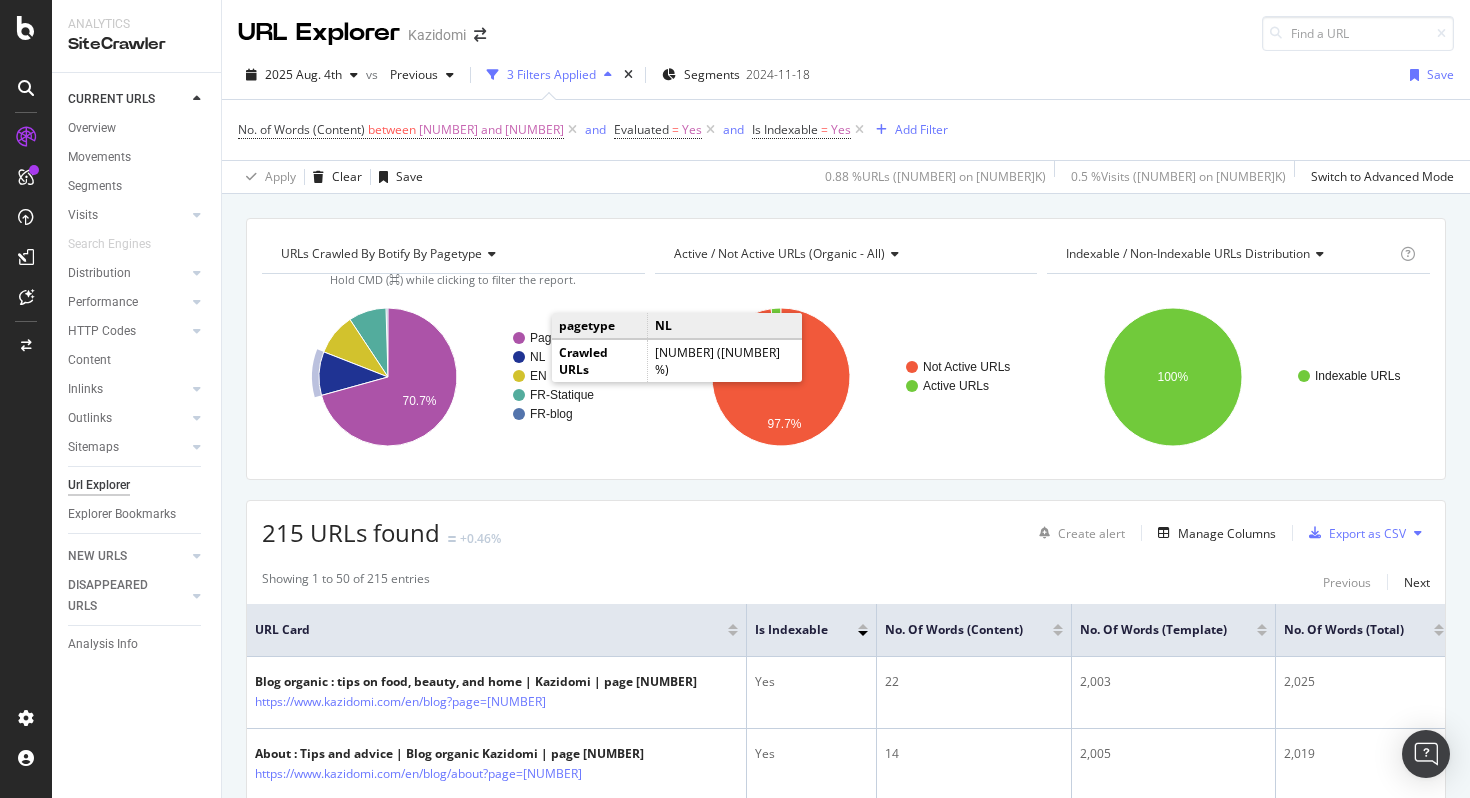 click on "NL" 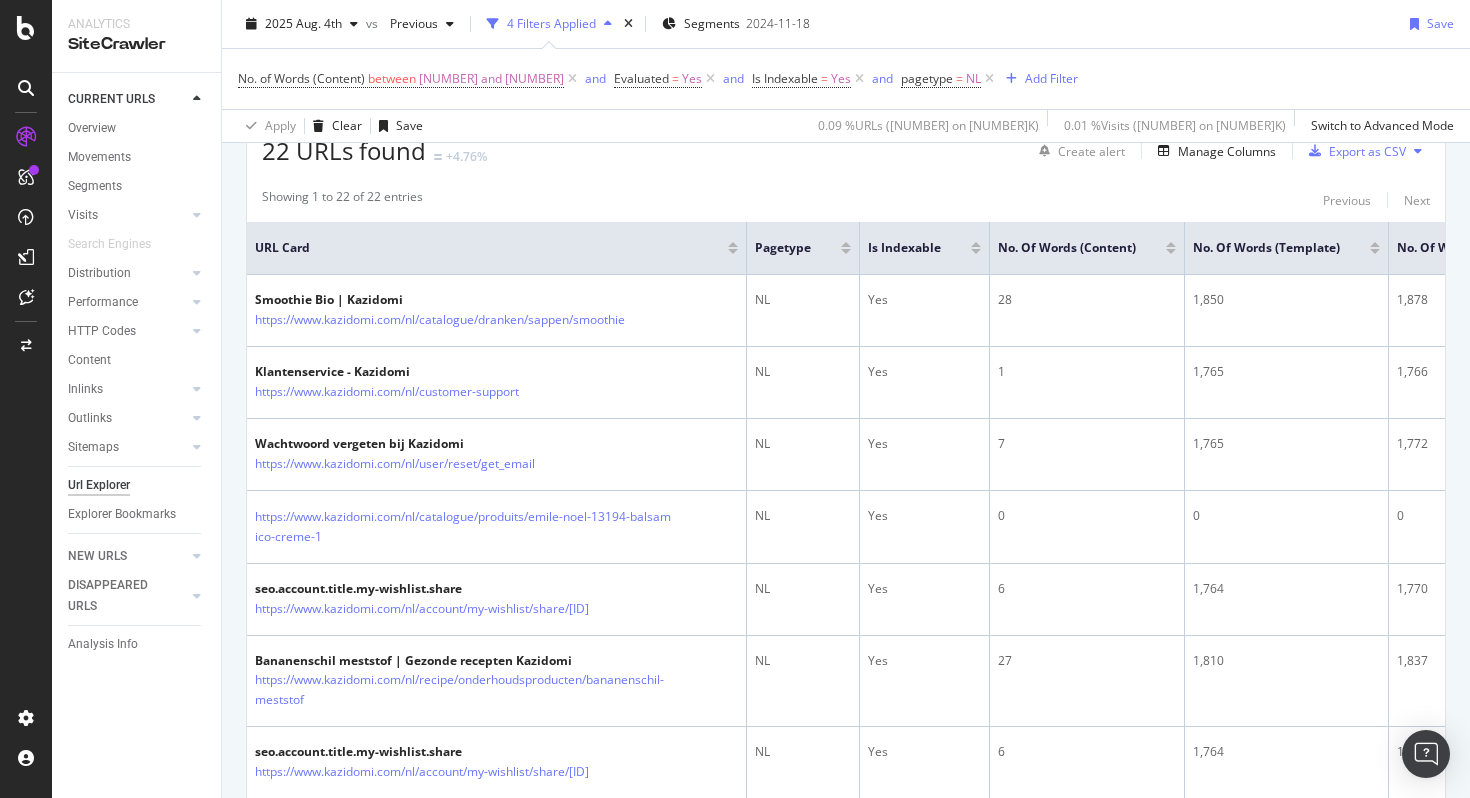 scroll, scrollTop: 390, scrollLeft: 0, axis: vertical 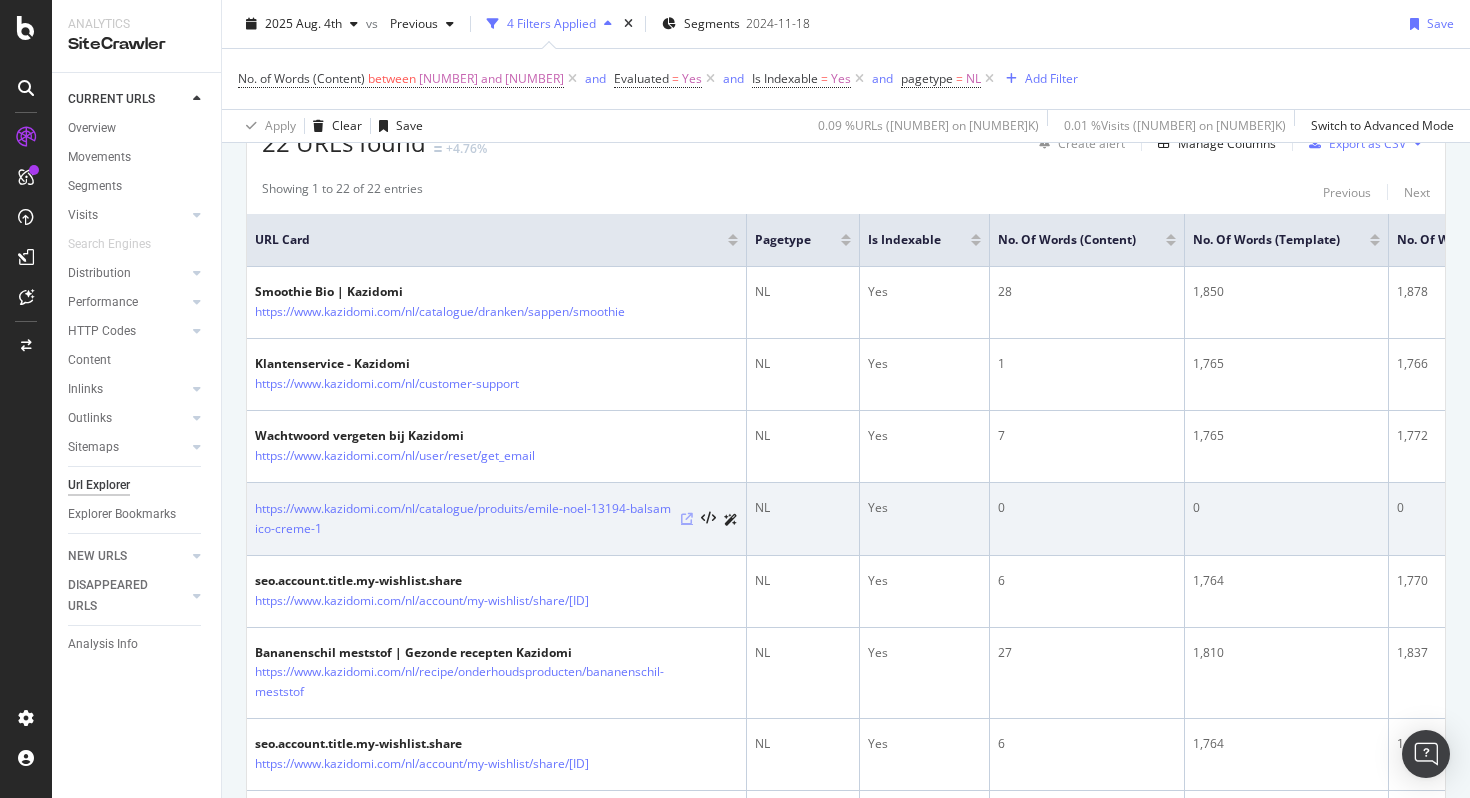click at bounding box center [687, 519] 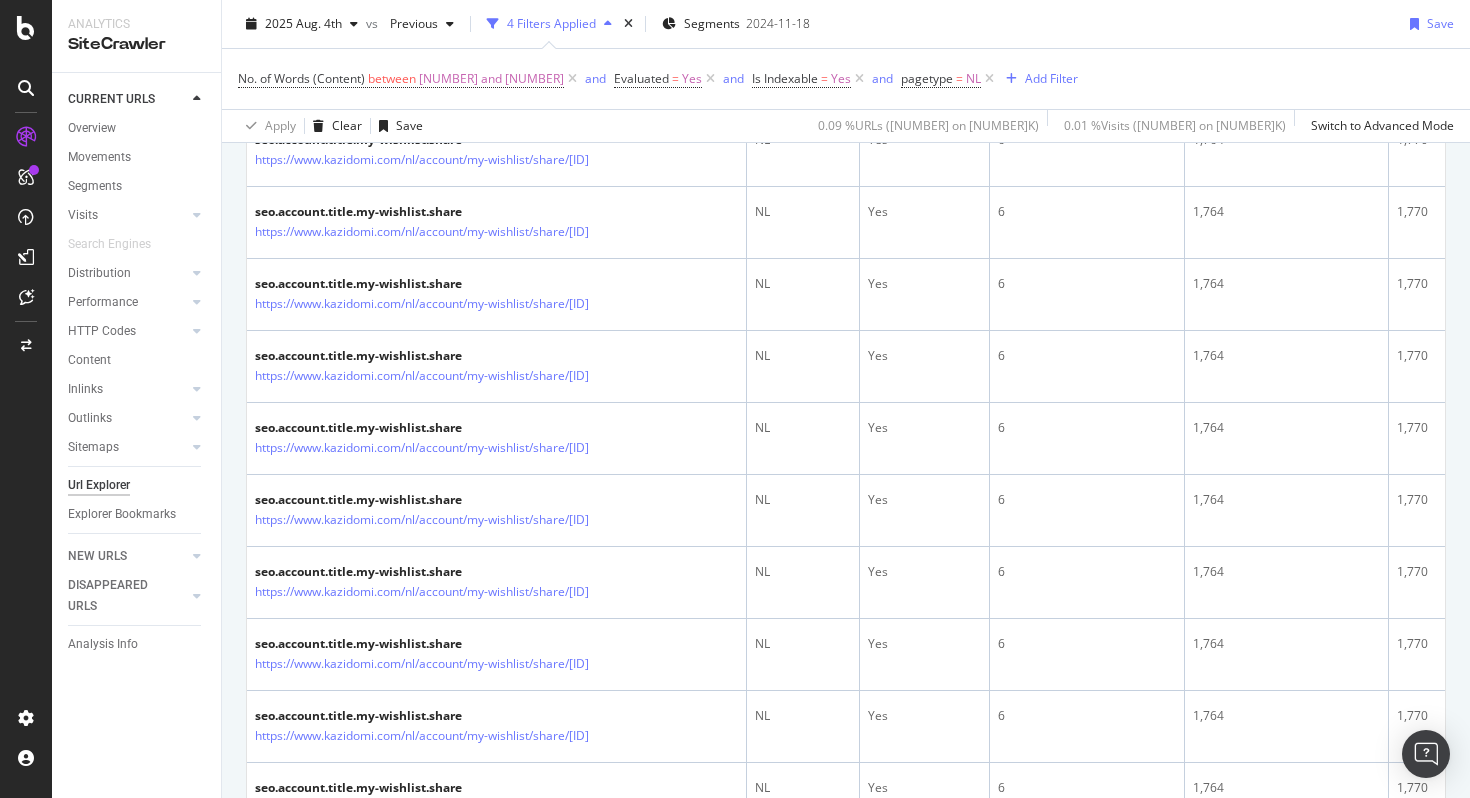scroll, scrollTop: 1579, scrollLeft: 0, axis: vertical 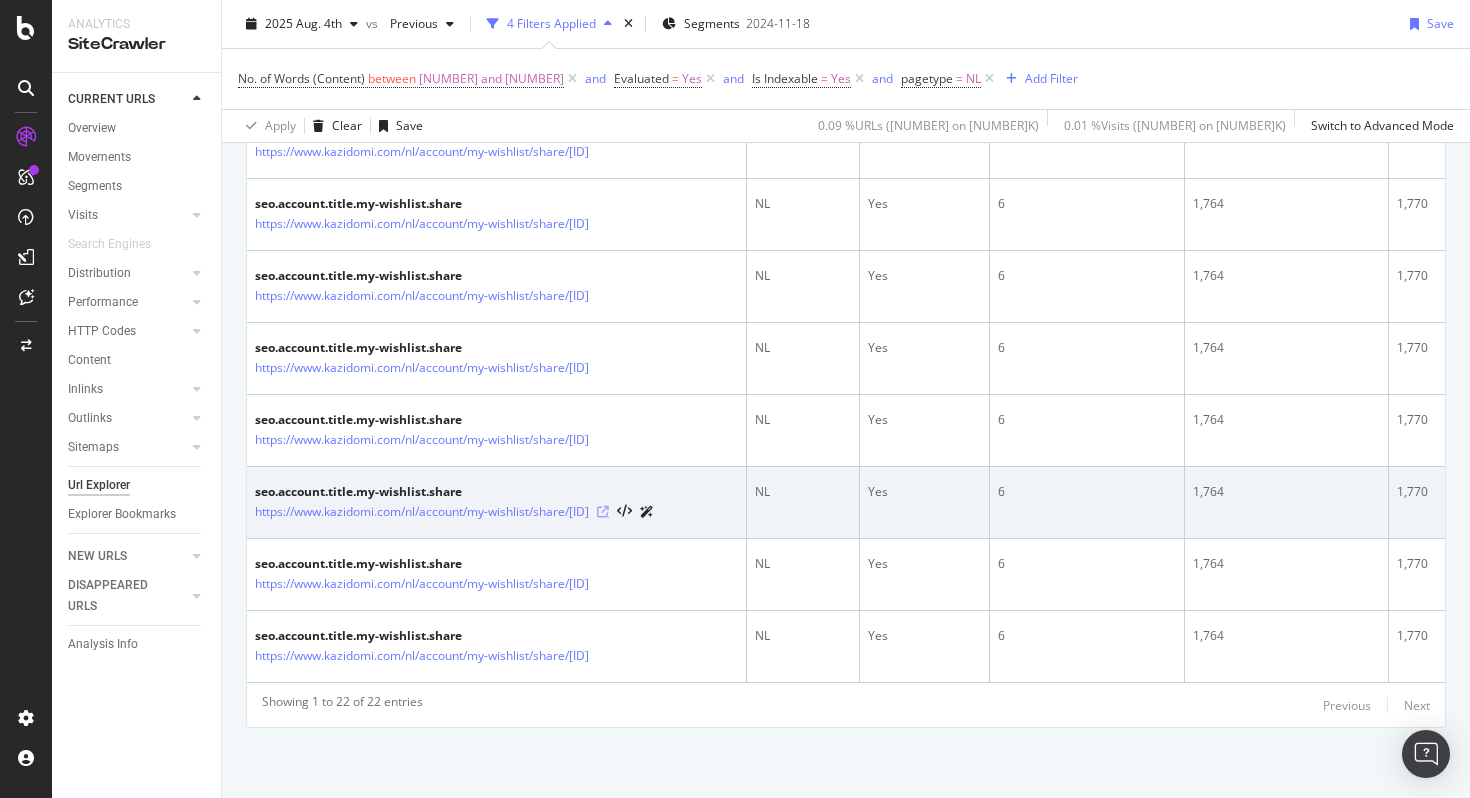 click at bounding box center (603, 512) 